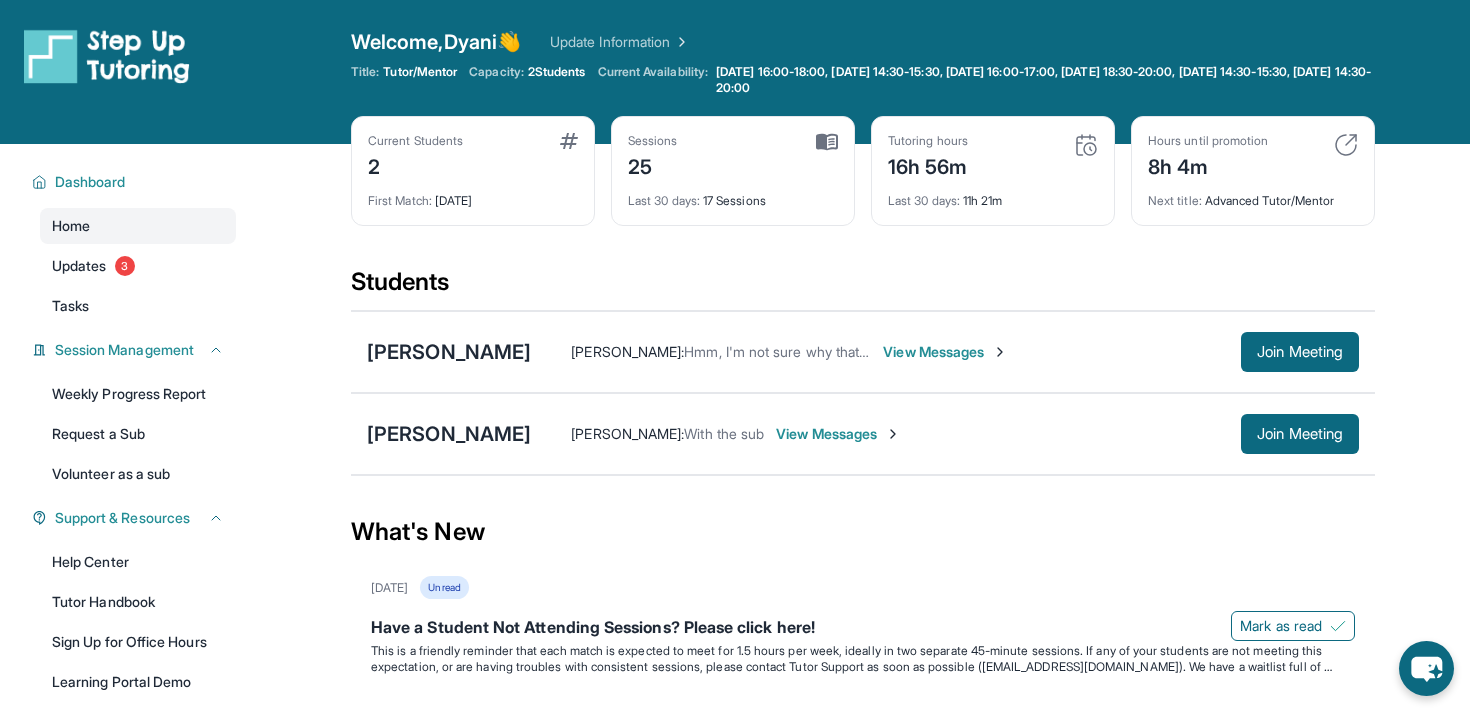 scroll, scrollTop: 28, scrollLeft: 0, axis: vertical 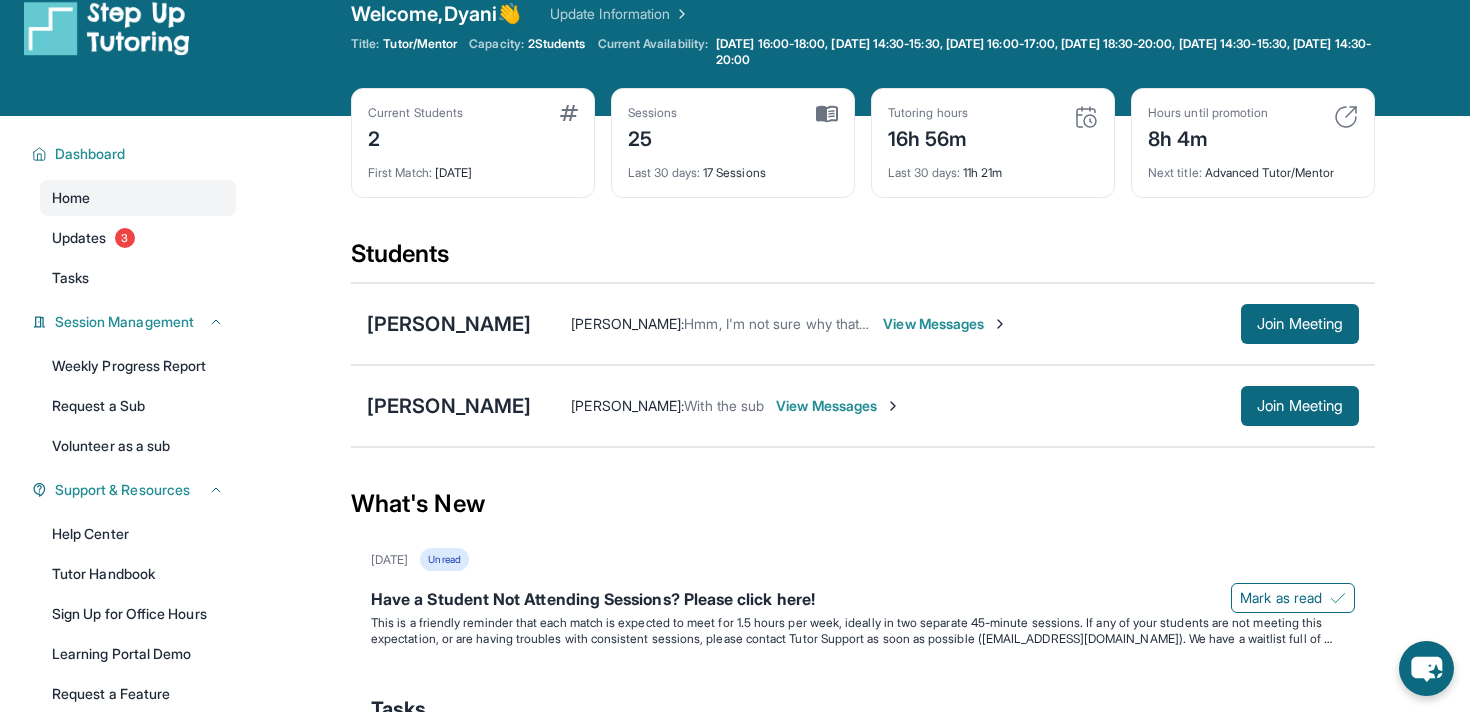 click on "View Messages" at bounding box center (838, 406) 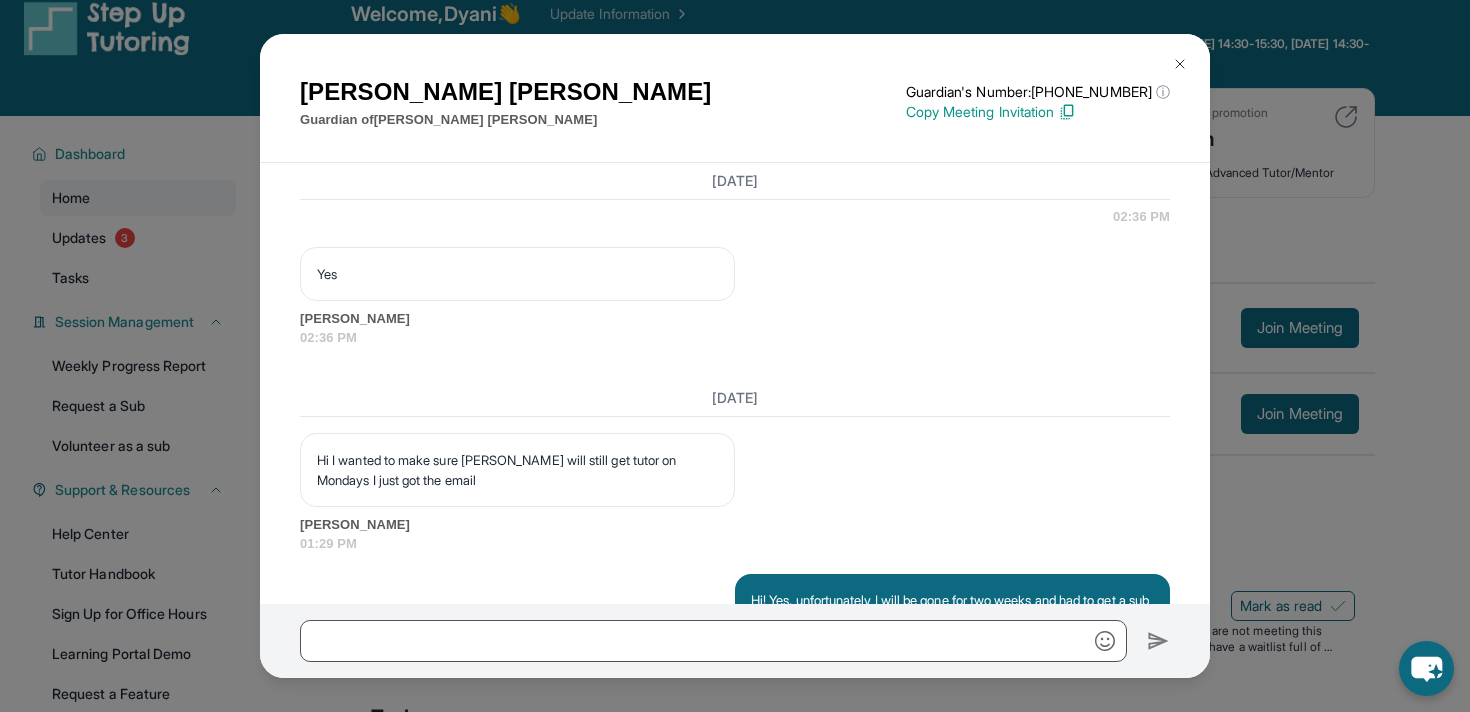 scroll, scrollTop: 21841, scrollLeft: 0, axis: vertical 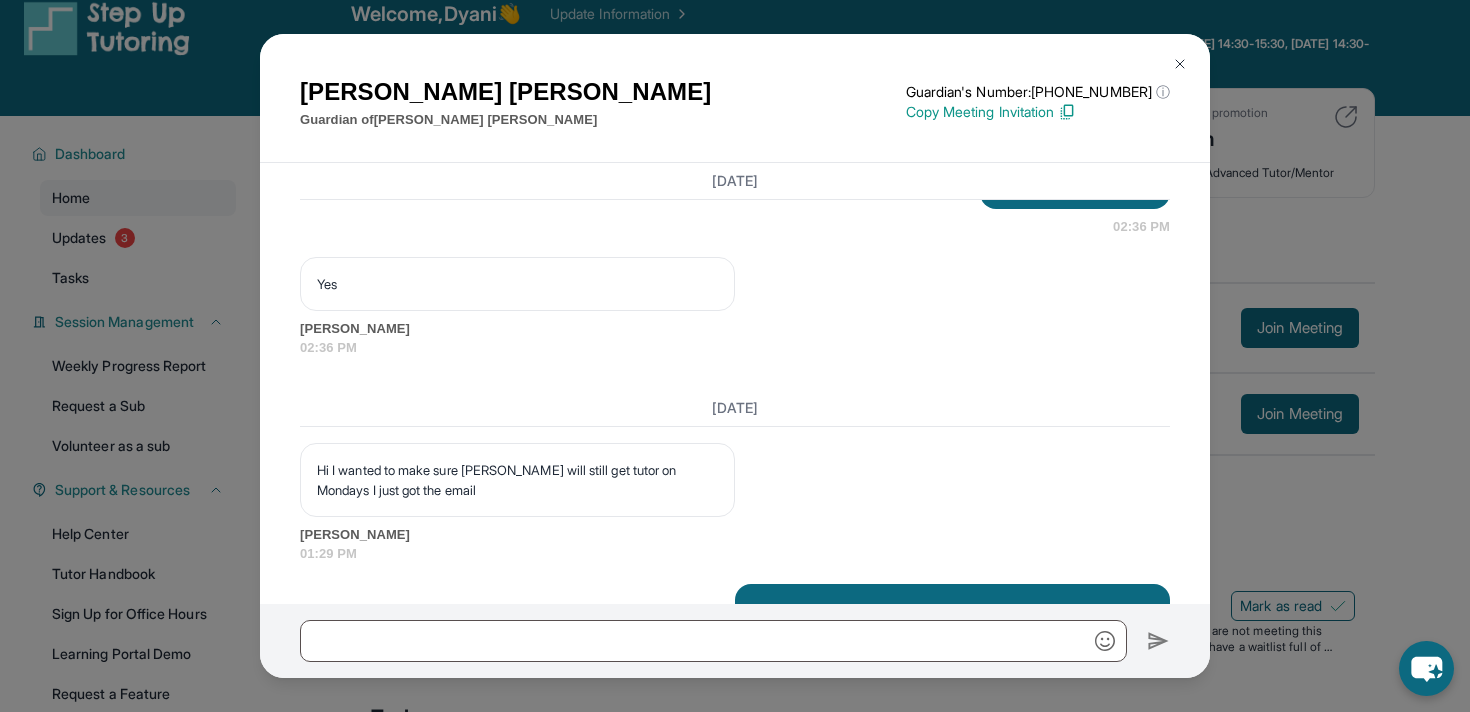 click on "Hey! Just a 15 min reminder before [PERSON_NAME] lesson [DATE] at 2! See her then!" at bounding box center [952, -147] 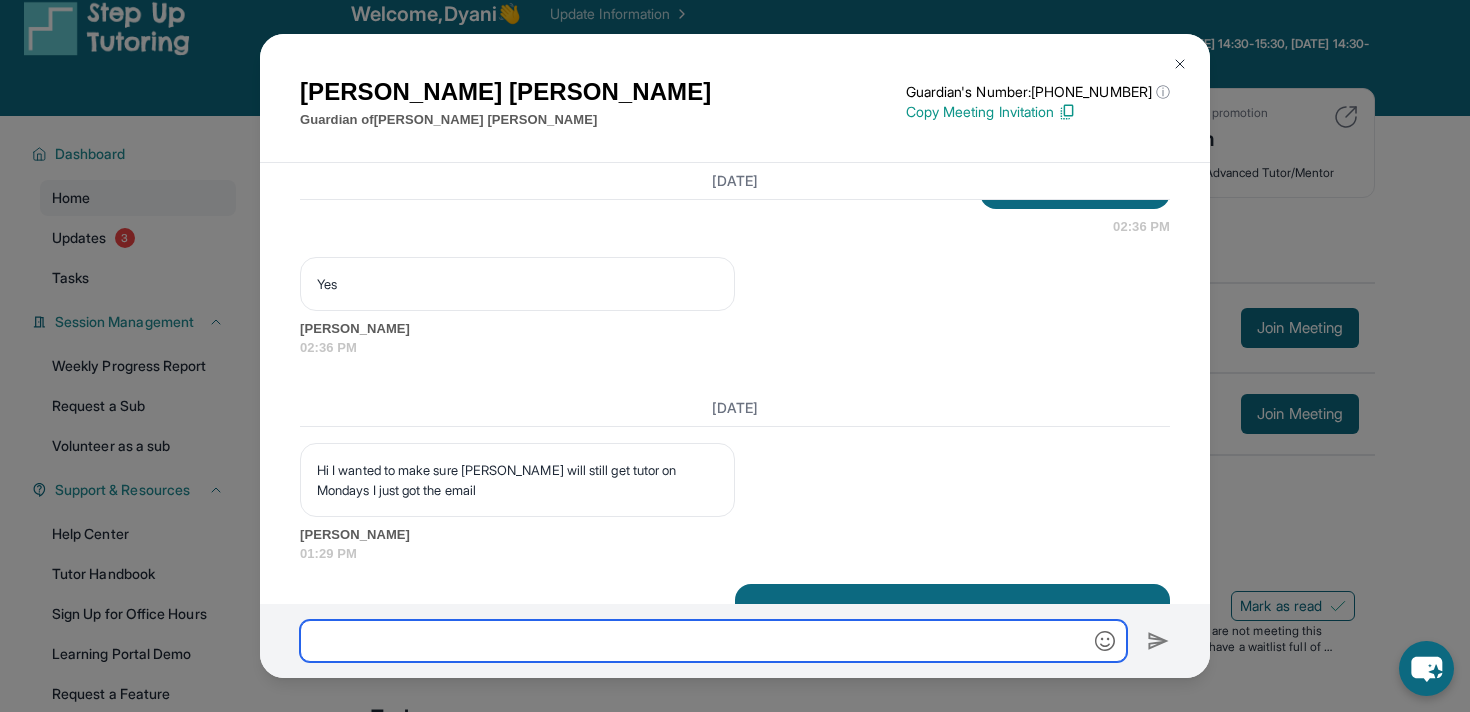 click at bounding box center [713, 641] 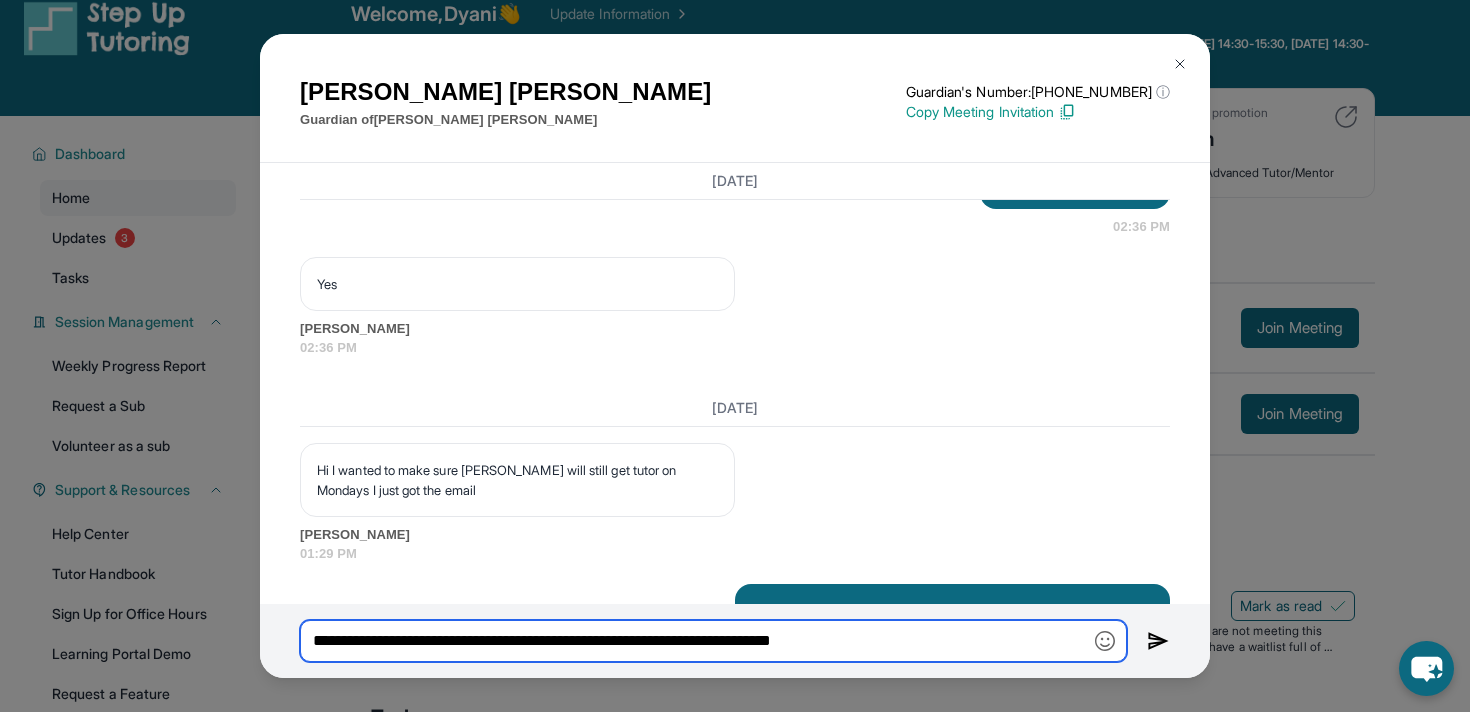 click on "**********" at bounding box center [713, 641] 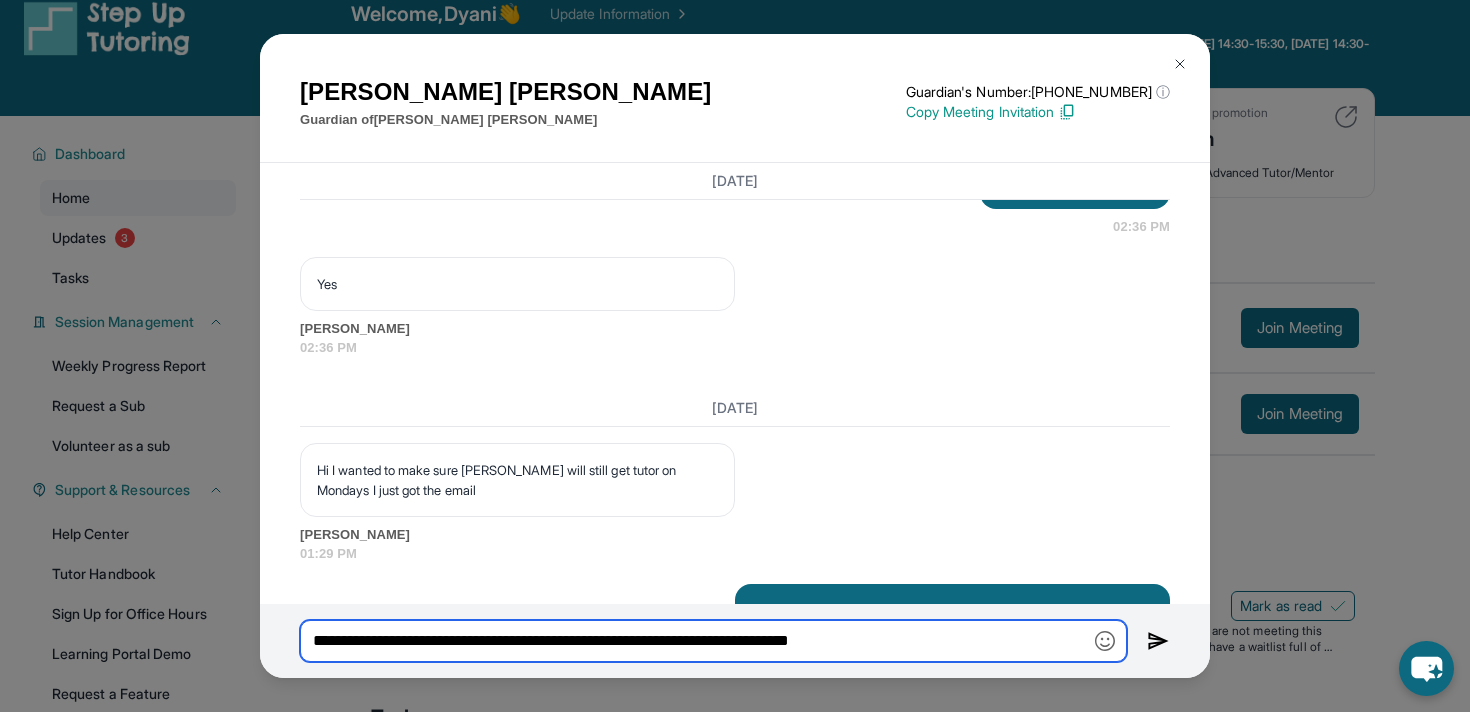 click on "**********" at bounding box center [713, 641] 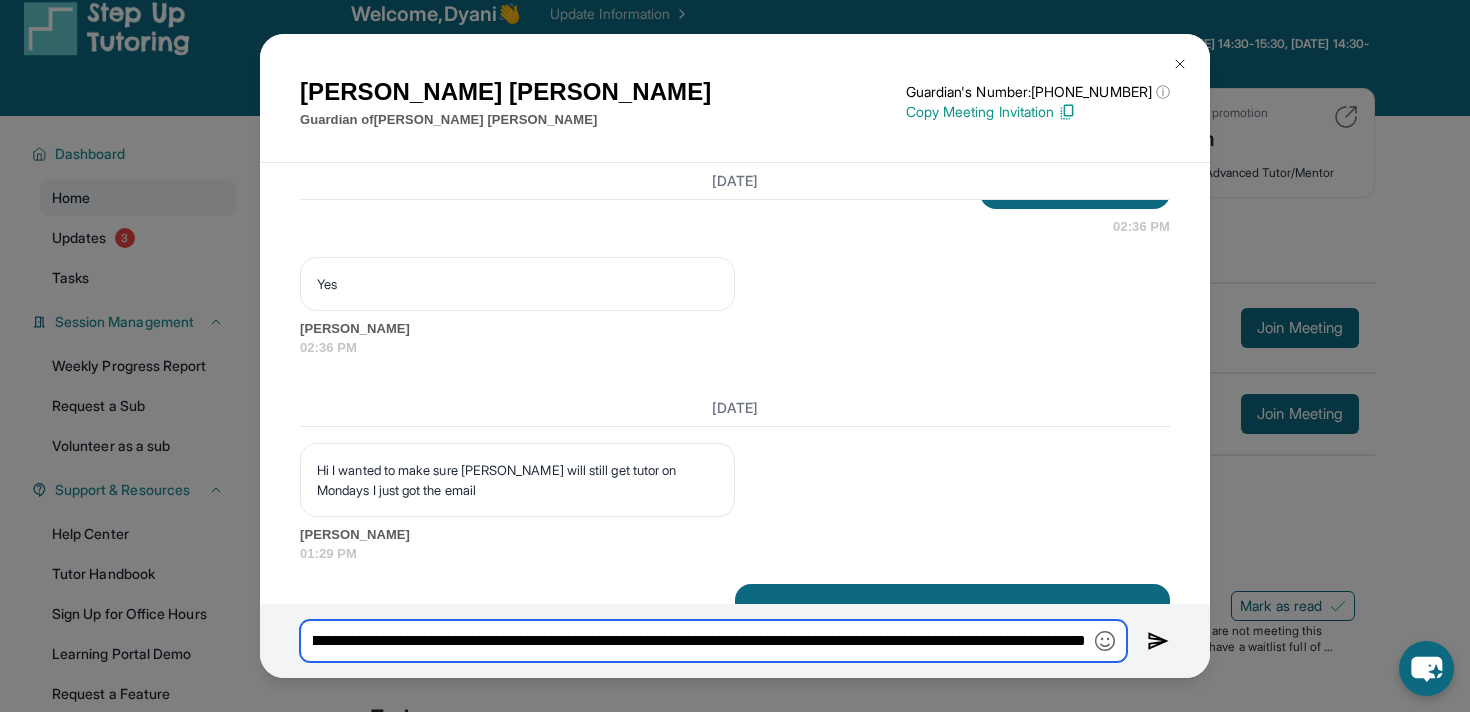 scroll, scrollTop: 0, scrollLeft: 0, axis: both 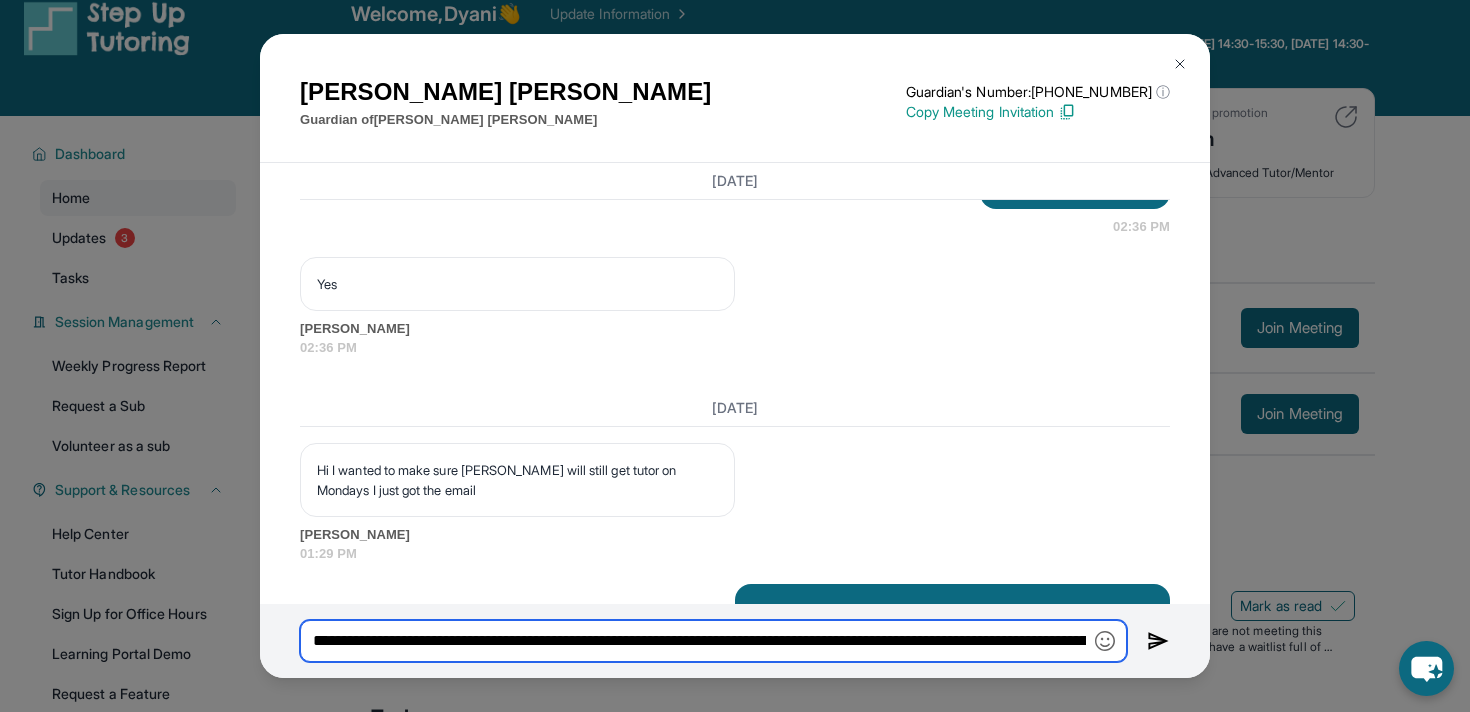 type on "**********" 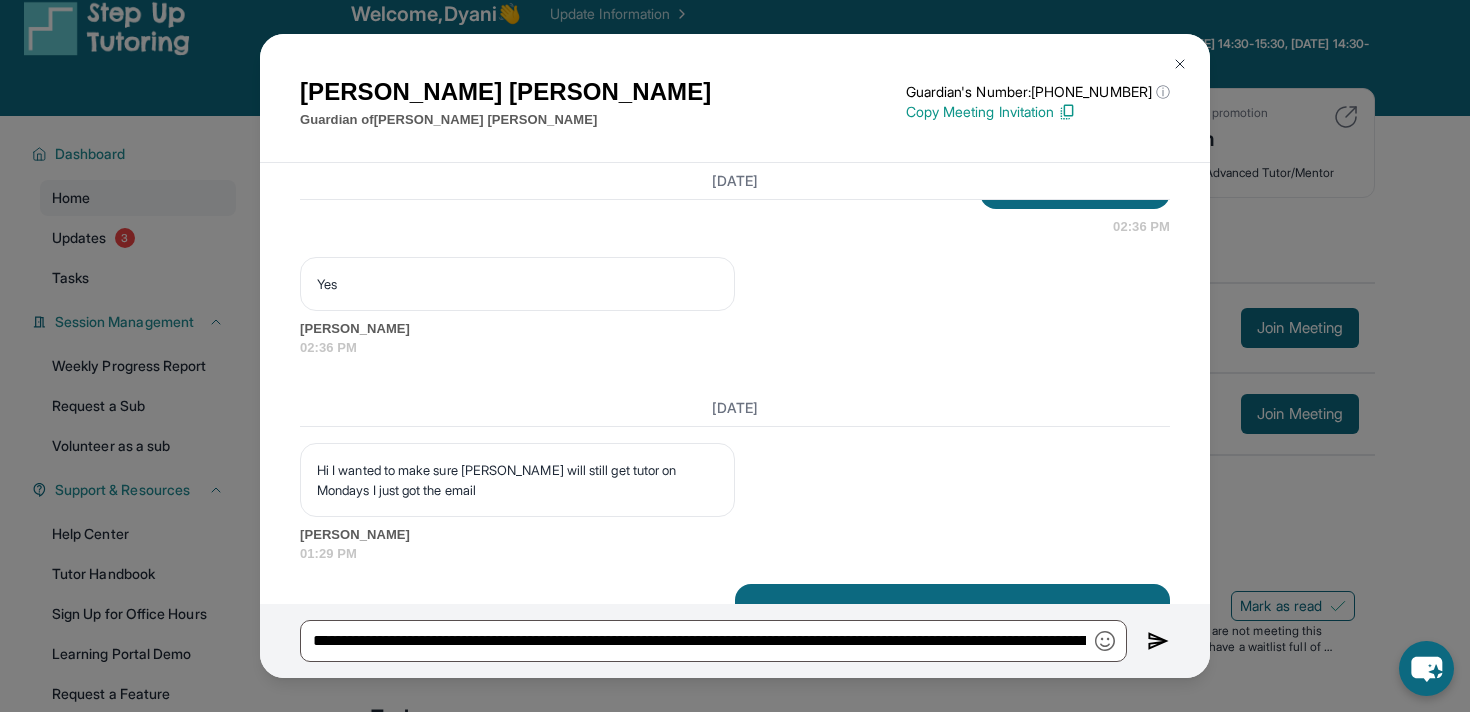 click at bounding box center (1158, 641) 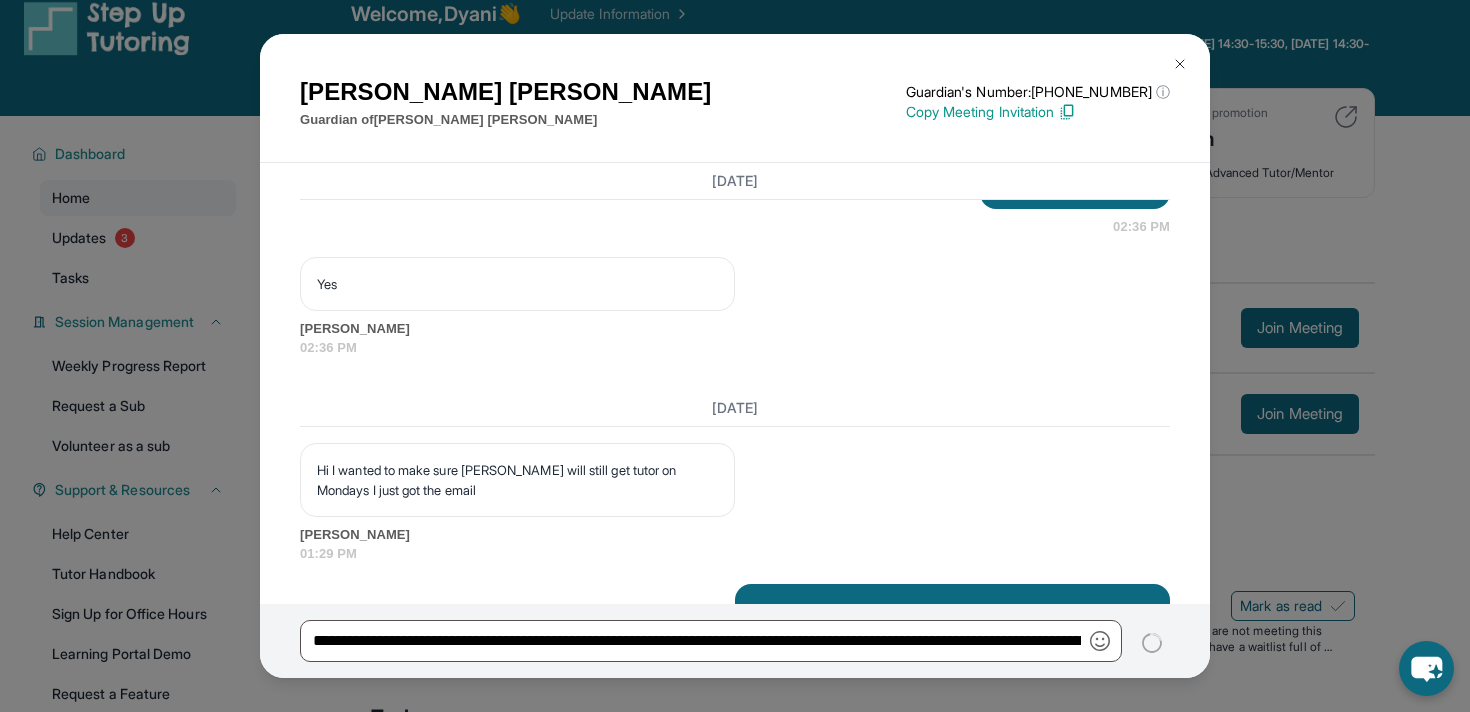 type 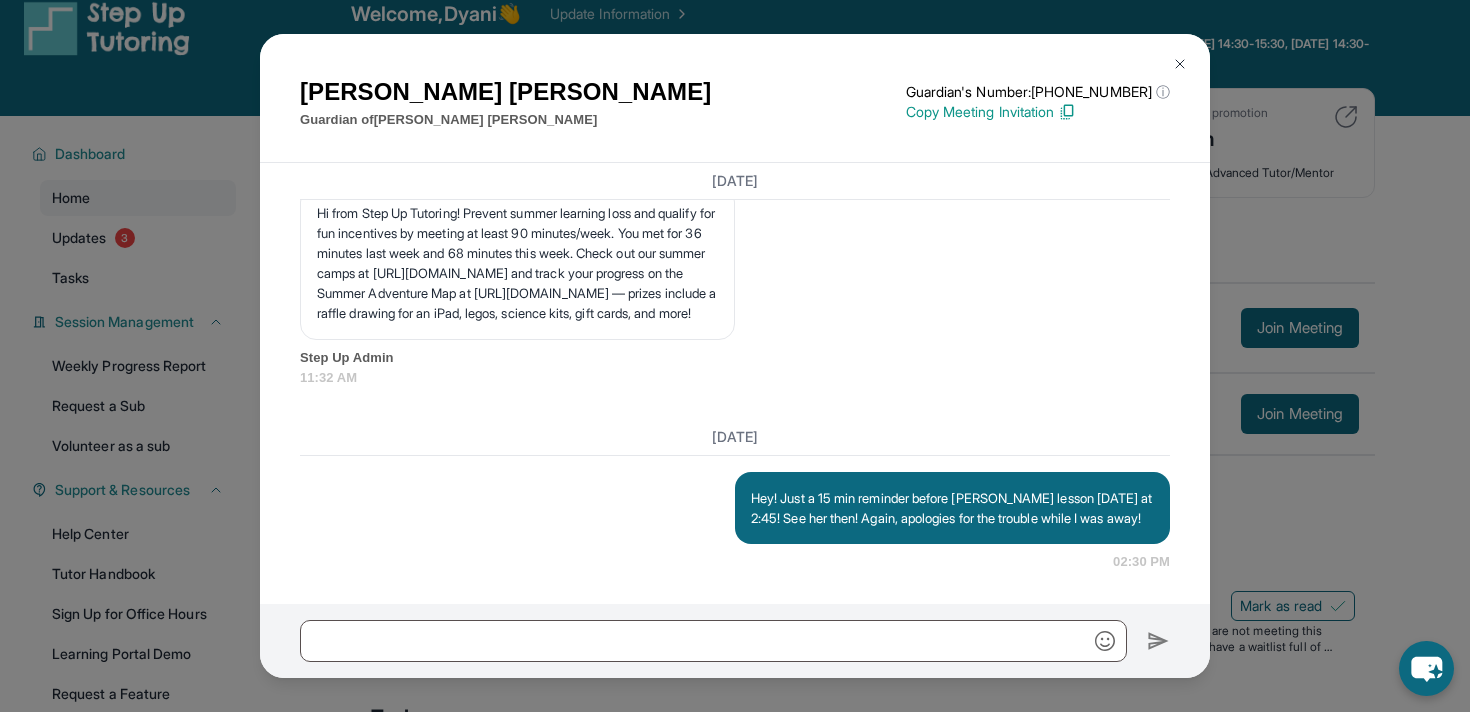 scroll, scrollTop: 25845, scrollLeft: 0, axis: vertical 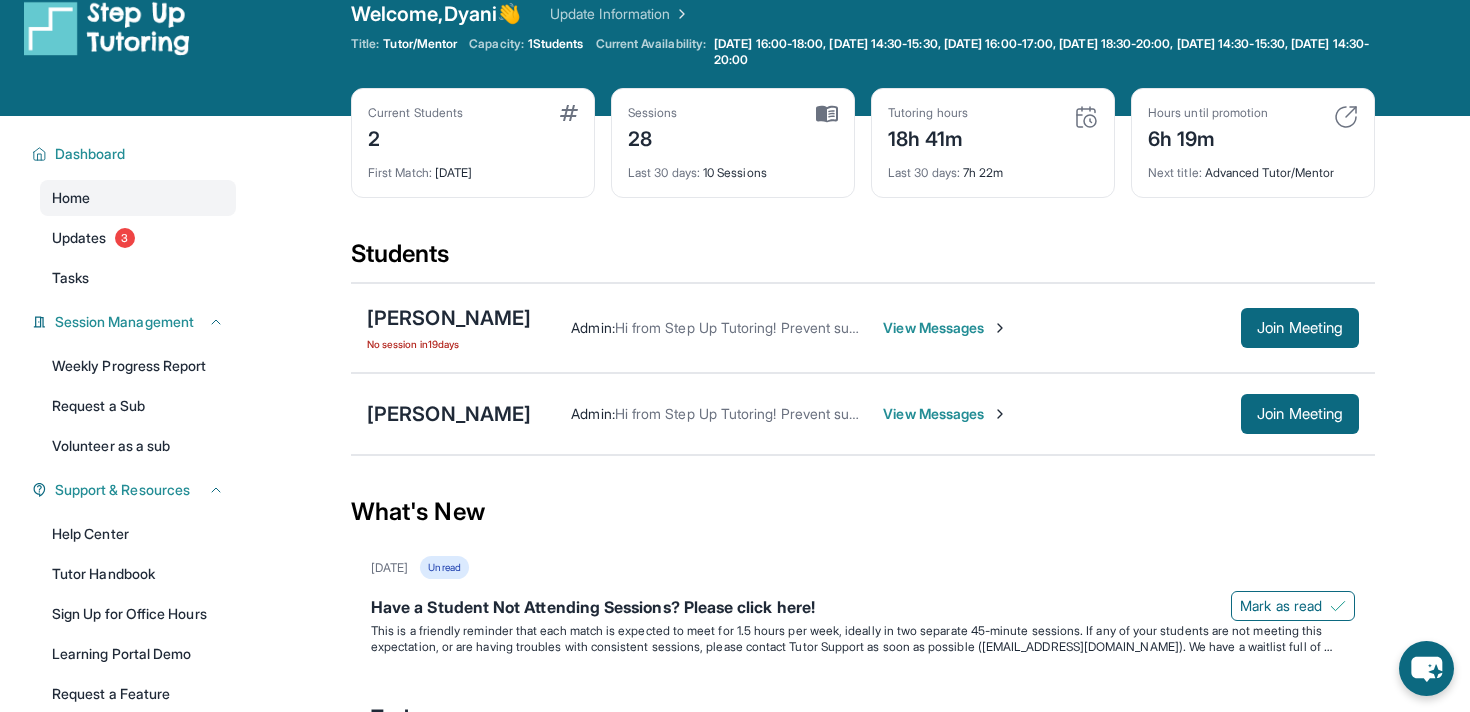 click on "No session [DATE]" at bounding box center [449, 344] 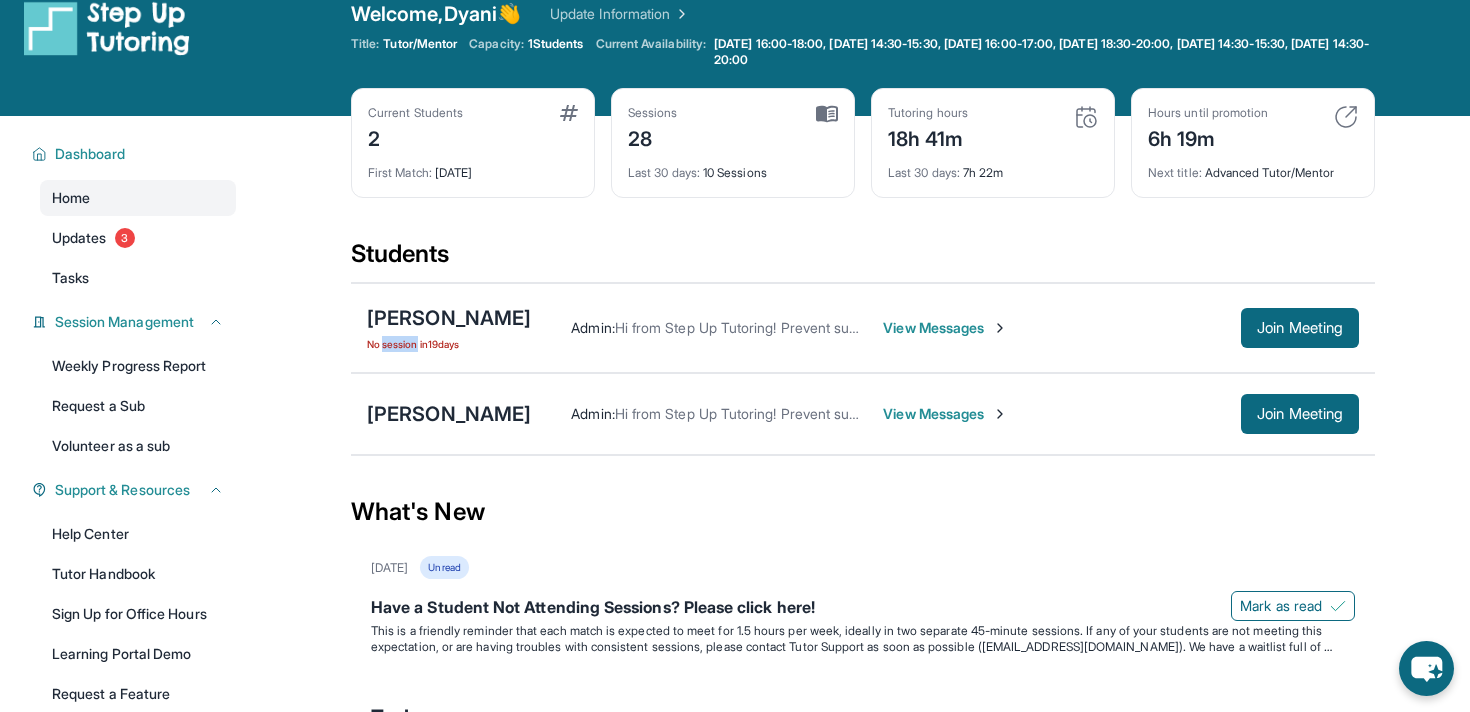 click on "No session [DATE]" at bounding box center (449, 344) 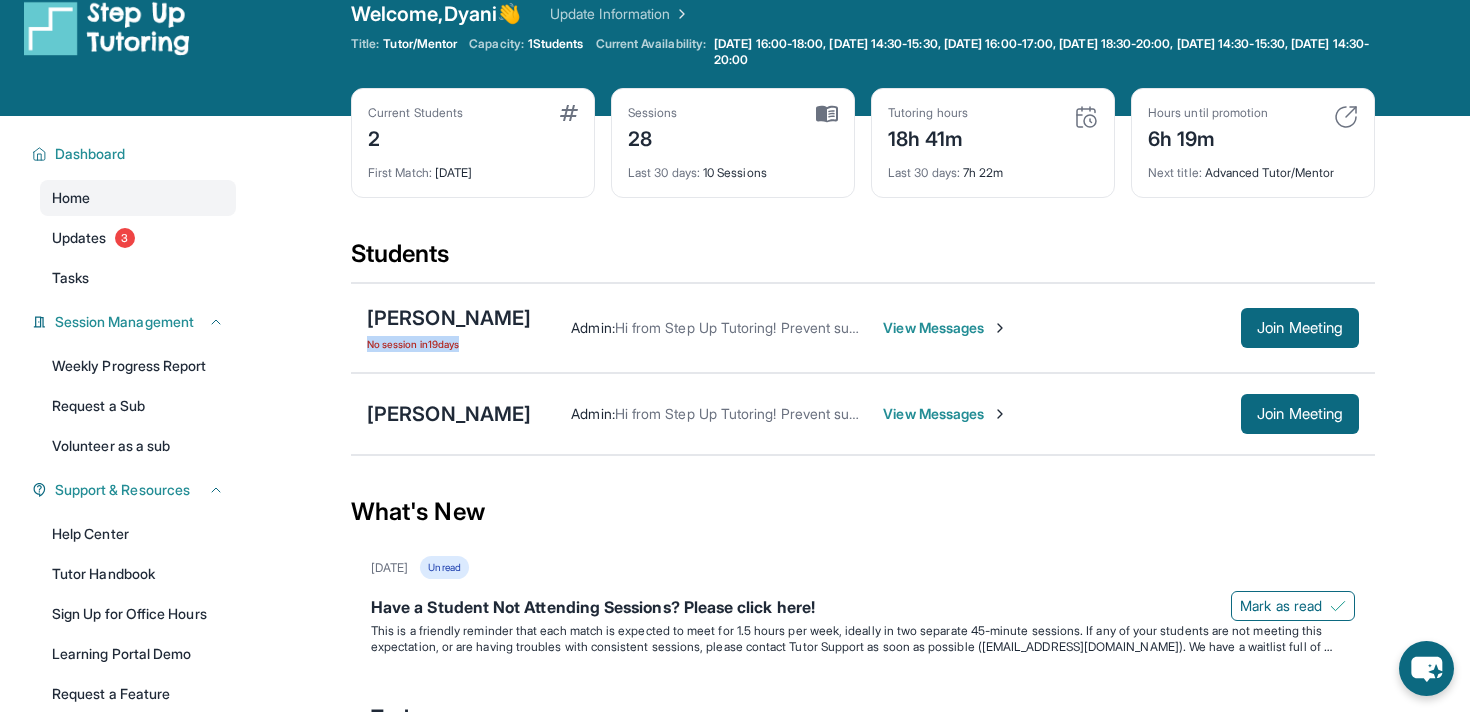 click on "No session [DATE]" at bounding box center [449, 344] 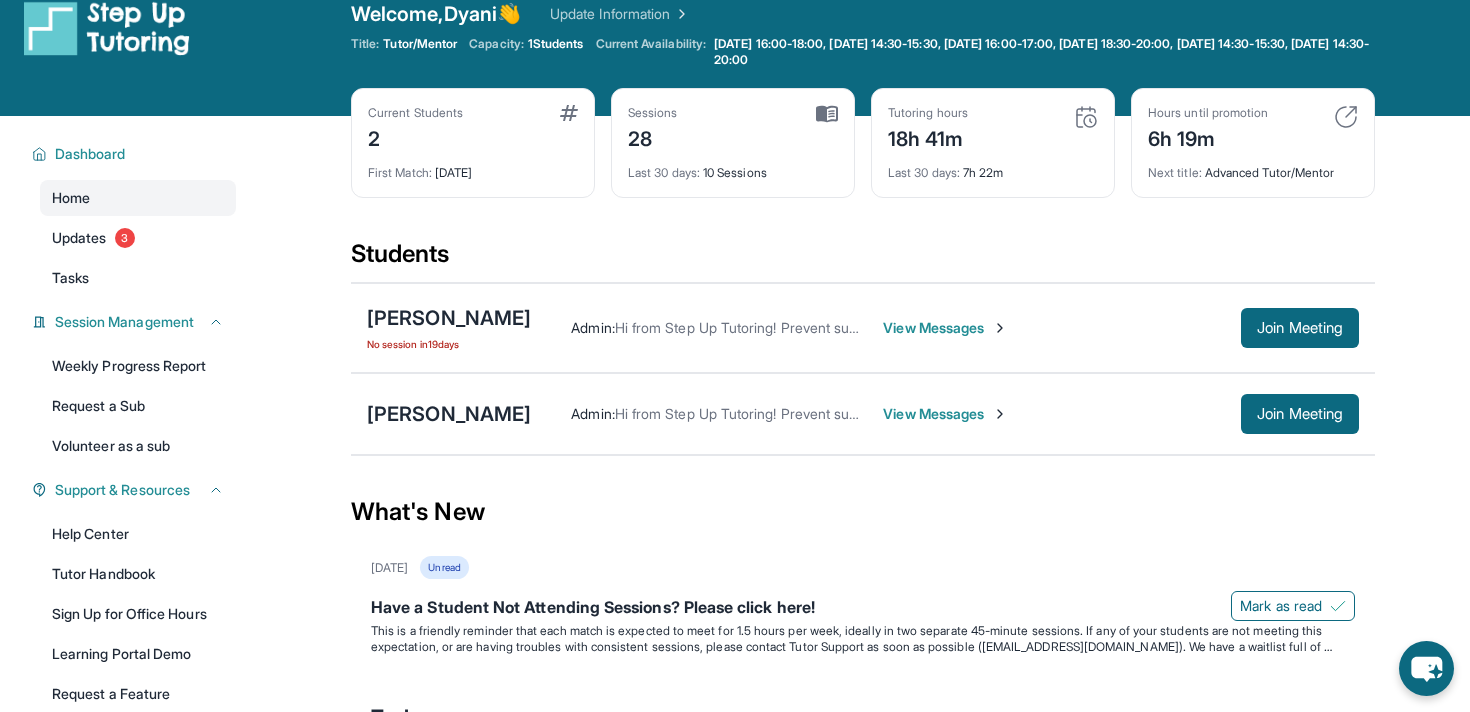 click on "[PERSON_NAME] Admin :  Hi from Step Up Tutoring! Prevent summer learning loss and qualify for fun incentives by meeting at least 90 minutes/week. You met for 36 minutes last week and 68 minutes this week. Check out our summer camps at [URL][DOMAIN_NAME] and track your progress on the Summer Adventure Map at [URL][DOMAIN_NAME] — prizes include a raffle drawing for an iPad, legos, science kits, gift cards, and more! View Messages Join Meeting" at bounding box center [863, 414] 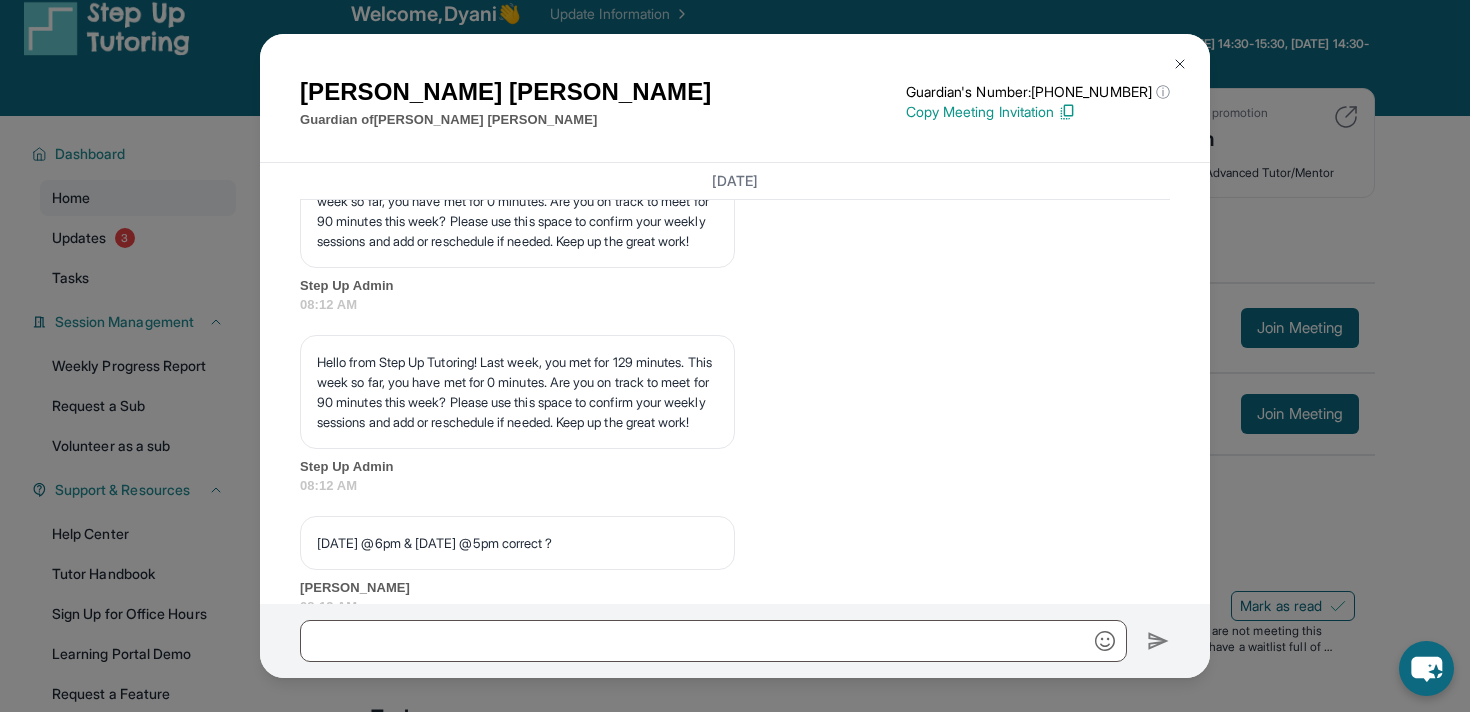 scroll, scrollTop: 18909, scrollLeft: 0, axis: vertical 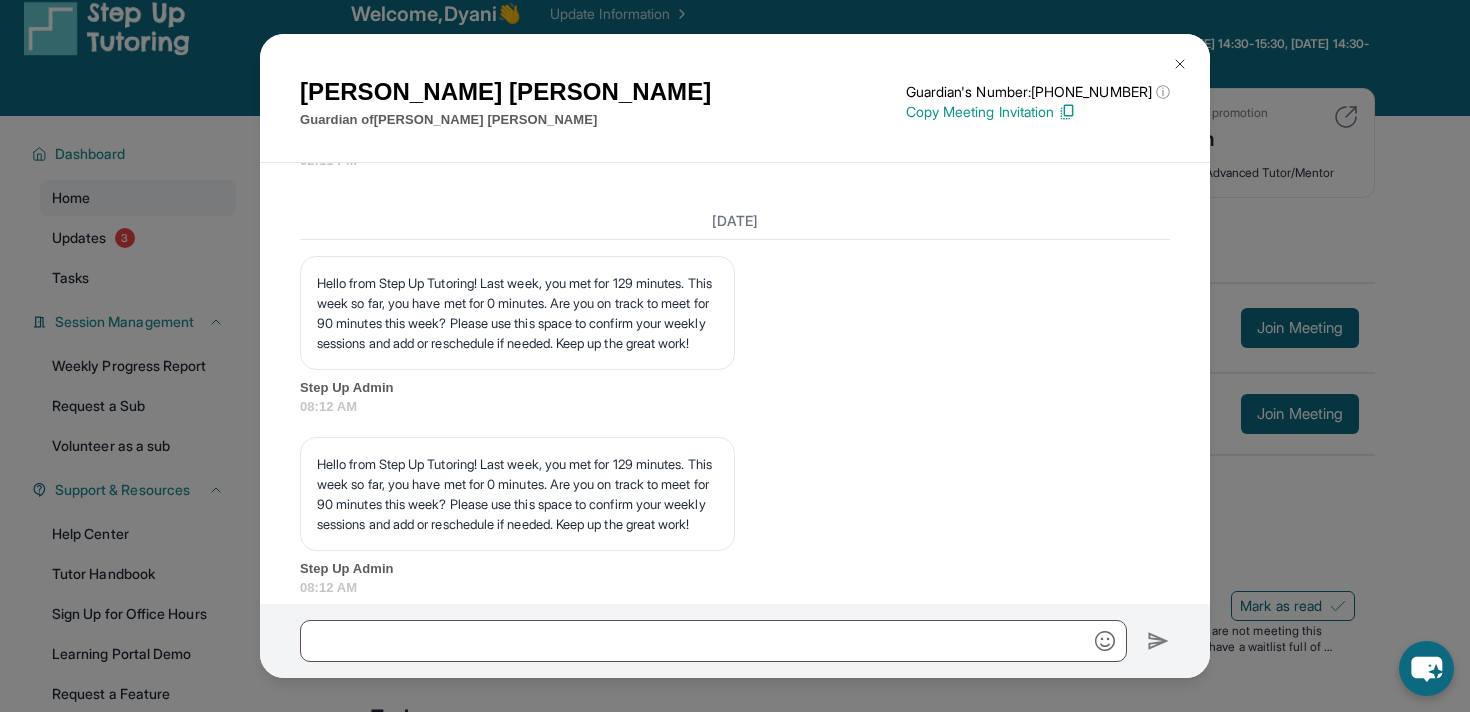 click on "[PERSON_NAME] Guardian of  [PERSON_NAME] Guardian's Number:  [PHONE_NUMBER] ⓘ This isn't the guardian's real number — it's a private forwarding number that keeps their info safe while still letting you text them. Copy Meeting Invitation [DATE] <p>**New Step Up [PERSON_NAME] Chat**: Hi [PERSON_NAME]! This is the start of your chat with [PERSON_NAME]'s new tutor, [PERSON_NAME]. Please respond to this text with a message to your tutor introducing yourself with your name and your relation to [PERSON_NAME] within 24 hours. They will reply to start scheduling your first session (we suggest [DATE] of this text) and 2x/week tutoring schedule. Save this contact with your tutor's name and Step Up, so you know where to reach them. Happy tutoring! :)</p> Step Up Admin 02:30 PM Step Up Admin 02:30 PM Step Up Admin 02:30 PM Step Up Admin 02:30 PM Step Up Admin 02:30 PM Step Up Admin 02:30 PM <p>Please confirm that the tutor will be able to attend your first assigned meeting time before joining the link!</p> Step Up Admin Yes" at bounding box center [735, 356] 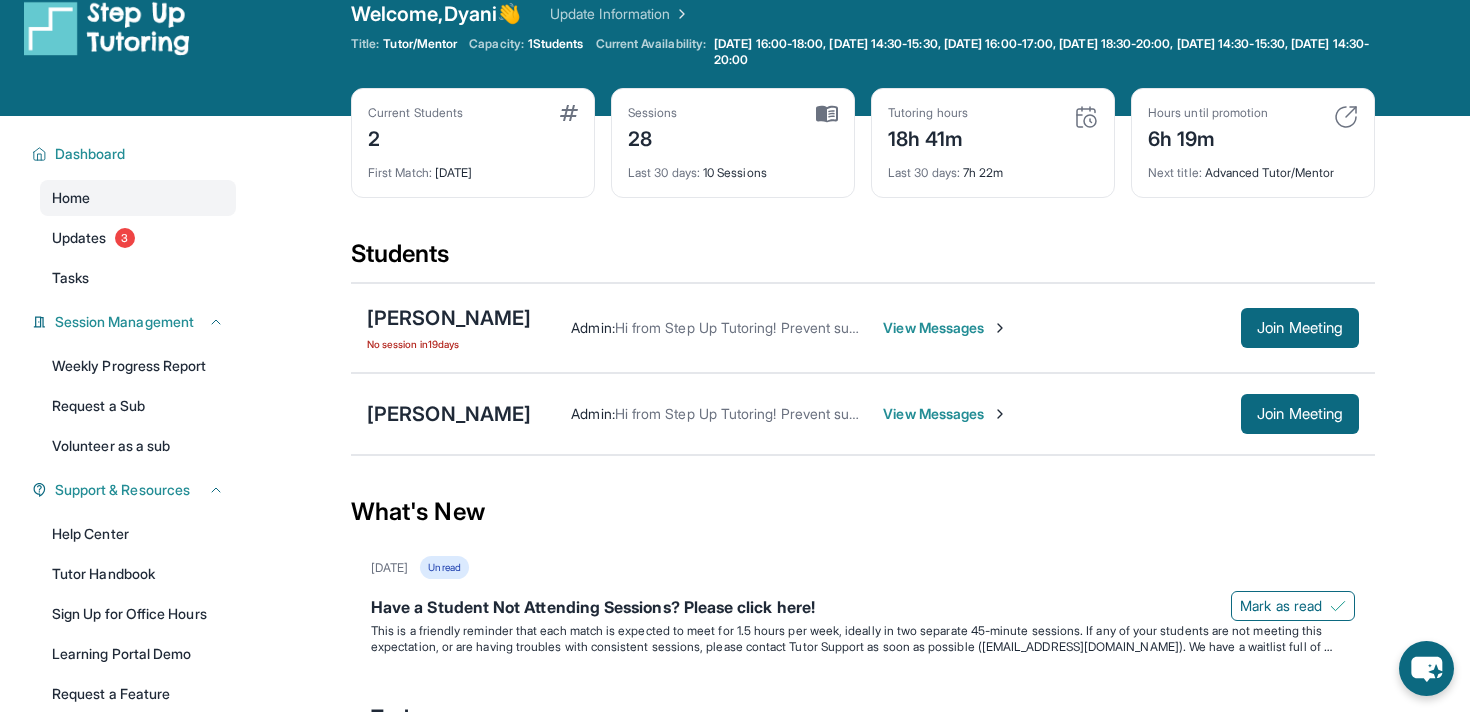 click on "View Messages" at bounding box center [945, 328] 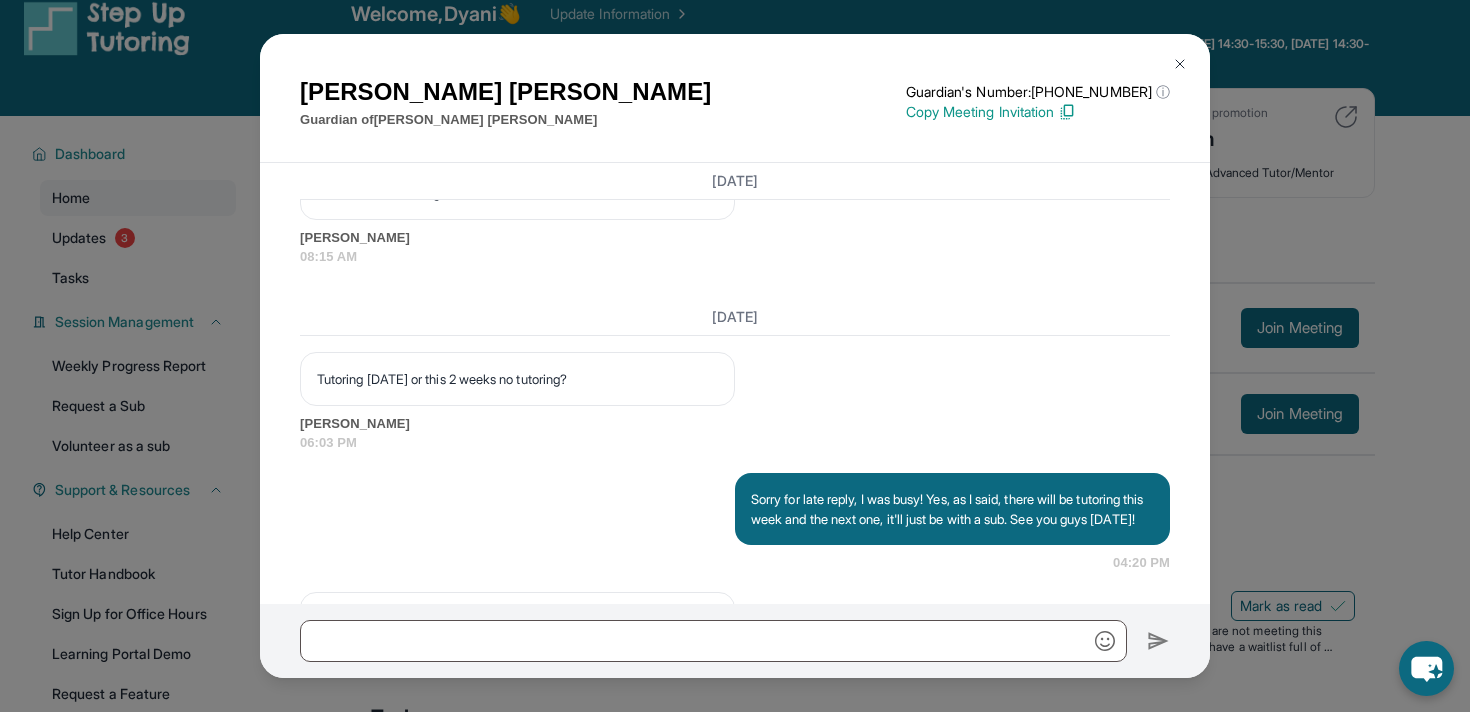 scroll, scrollTop: 22422, scrollLeft: 0, axis: vertical 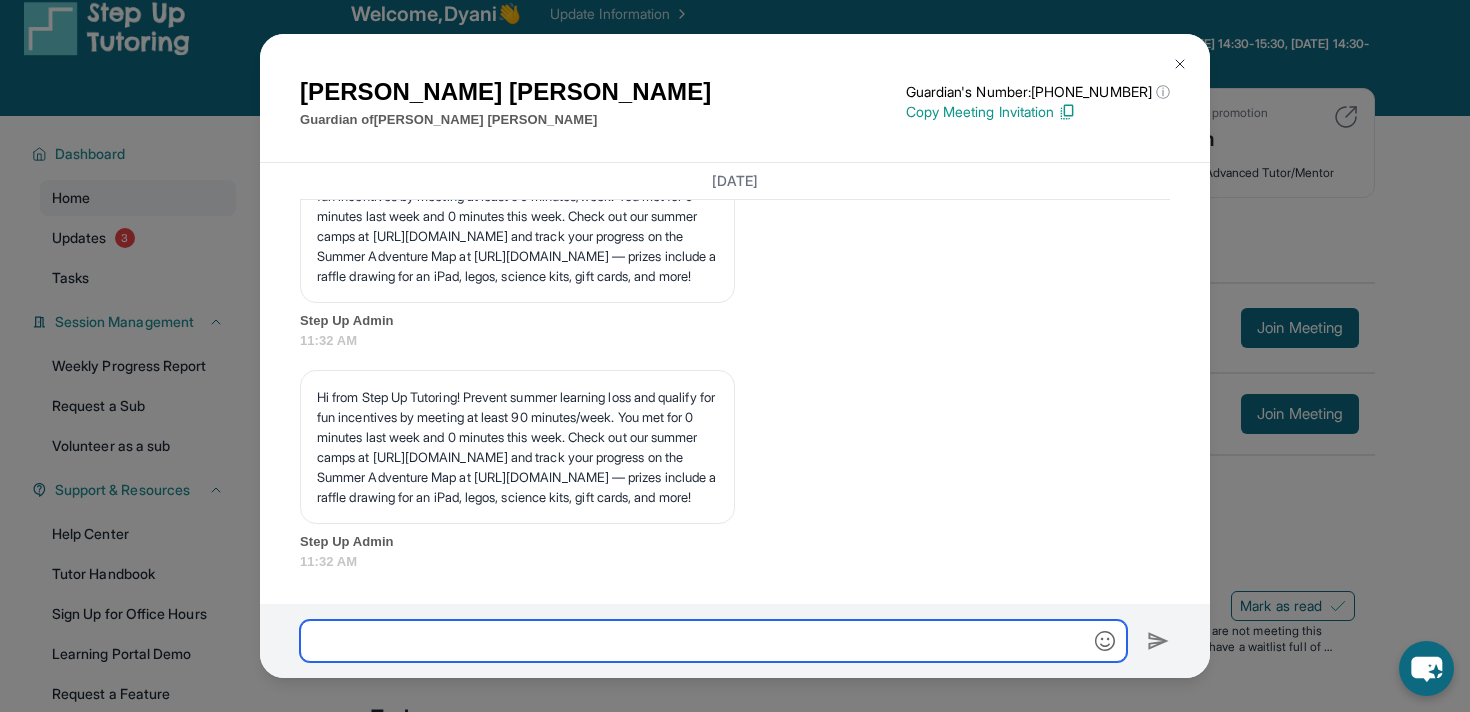 click at bounding box center (713, 641) 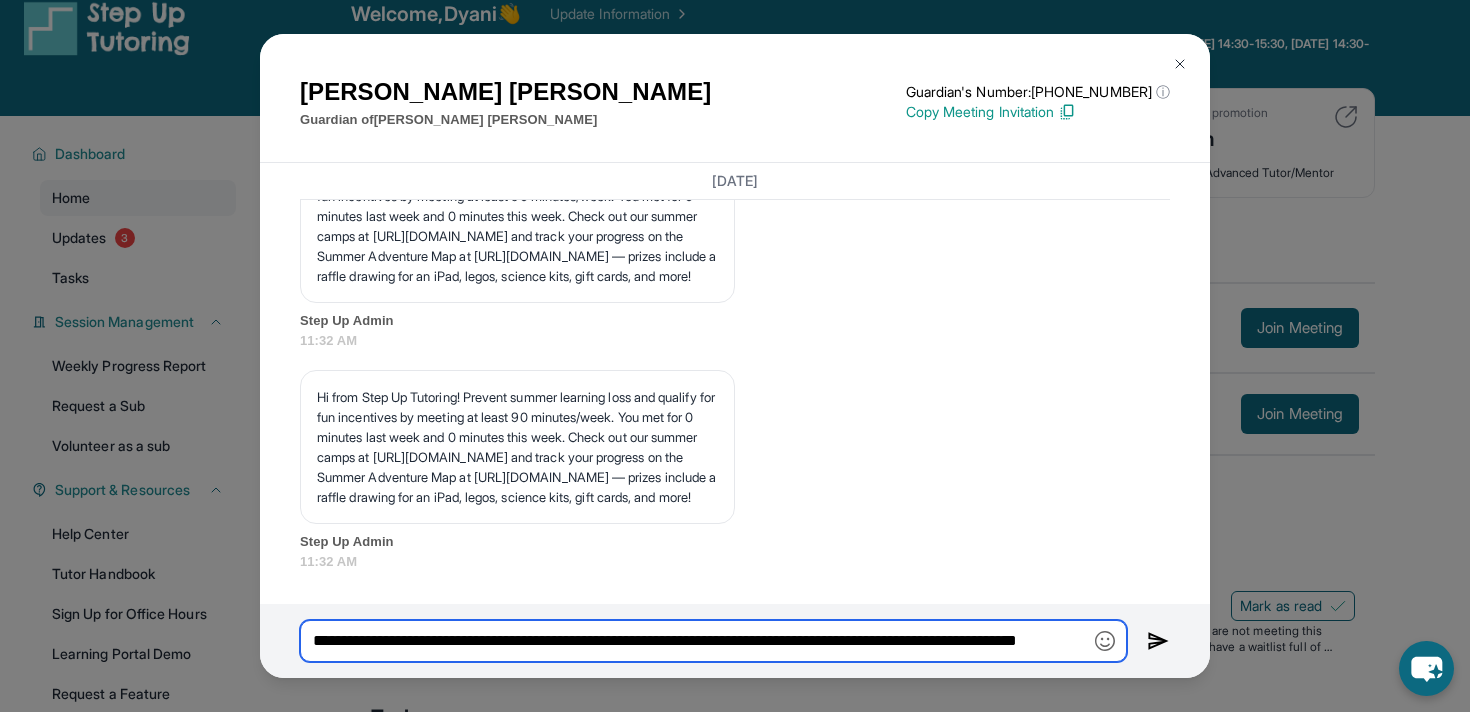 scroll, scrollTop: 0, scrollLeft: 112, axis: horizontal 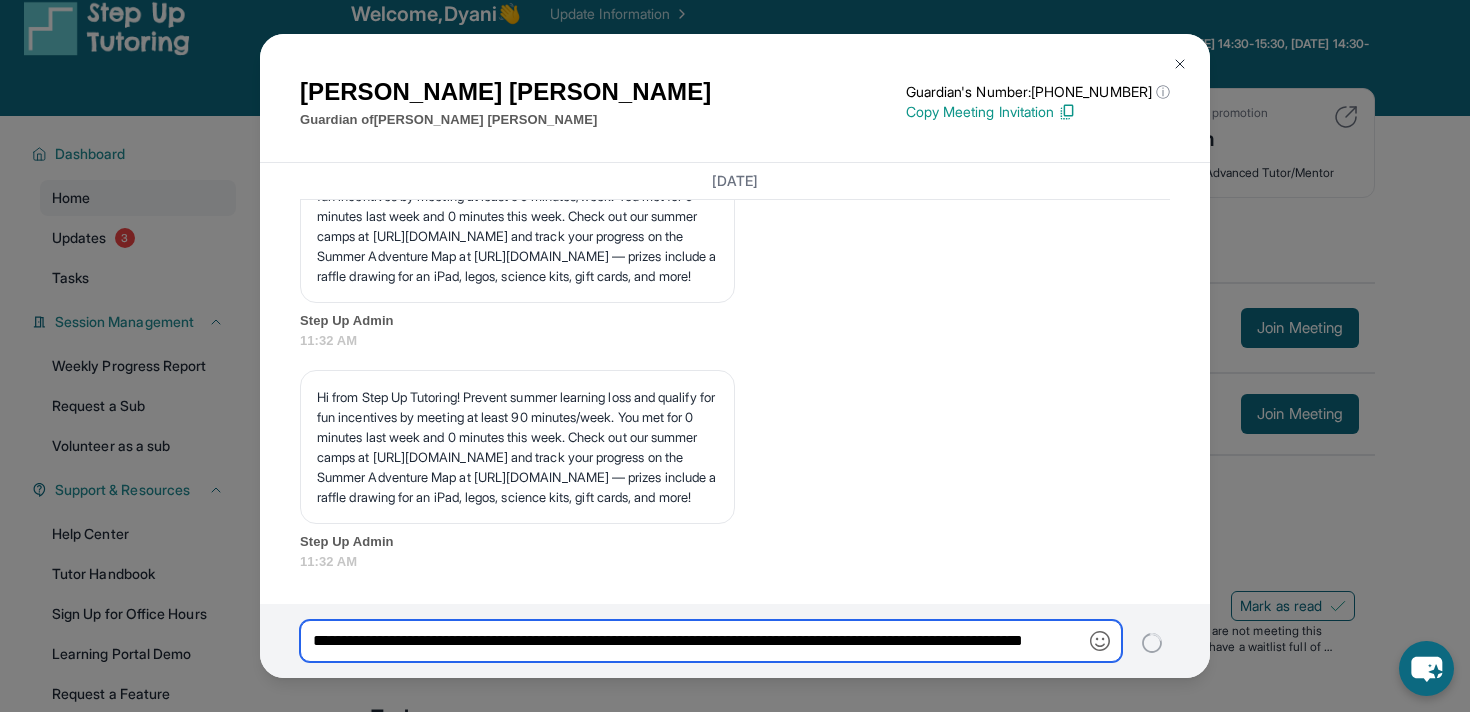 type 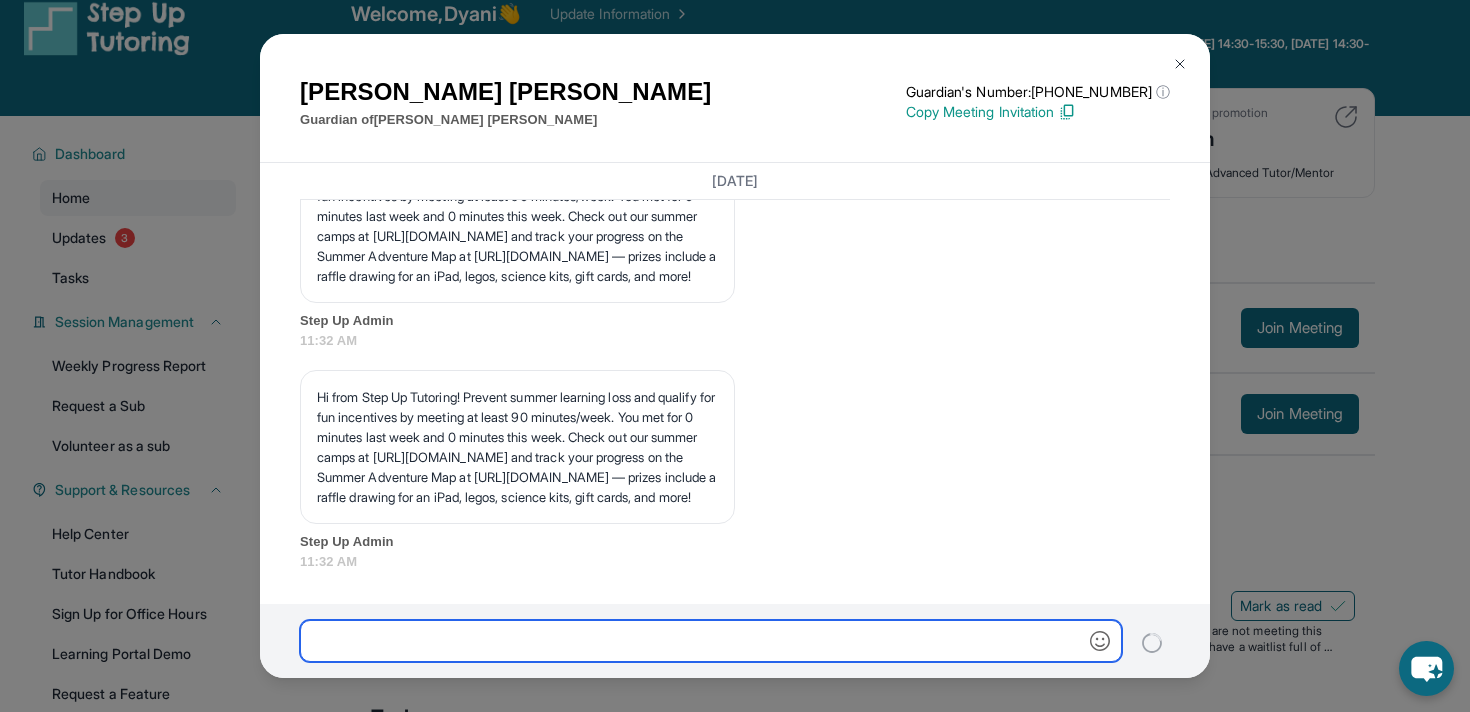 scroll, scrollTop: 0, scrollLeft: 0, axis: both 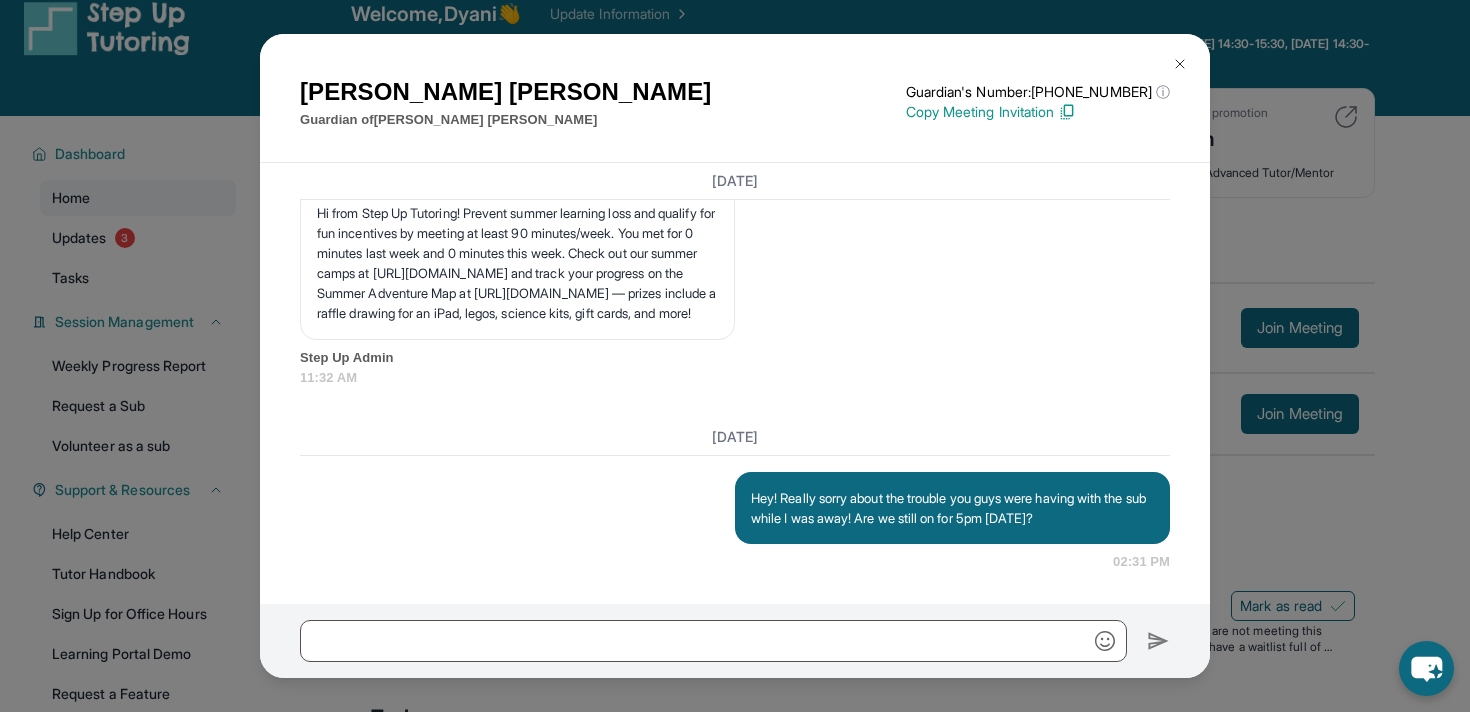 click on "[PERSON_NAME] Guardian of  [PERSON_NAME] Guardian's Number:  [PHONE_NUMBER] ⓘ This isn't the guardian's real number — it's a private forwarding number that keeps their info safe while still letting you text them. Copy Meeting Invitation [DATE] <p>**New Step Up [PERSON_NAME] Chat**: Hi [PERSON_NAME]! This is the start of your chat with [PERSON_NAME]'s new tutor, [PERSON_NAME]. Please respond to this text with a message to your tutor introducing yourself with your name and your relation to [PERSON_NAME] within 24 hours. They will reply to start scheduling your first session (we suggest [DATE] of this text) and 2x/week tutoring schedule. Save this contact with your tutor's name and Step Up, so you know where to reach them. Happy tutoring! :)</p> Step Up Admin 02:30 PM Step Up Admin 02:30 PM Step Up Admin 02:30 PM Step Up Admin 02:30 PM Step Up Admin 02:30 PM Step Up Admin 02:30 PM <p>Please confirm that the tutor will be able to attend your first assigned meeting time before joining the link!</p> Step Up Admin Yes" at bounding box center (735, 356) 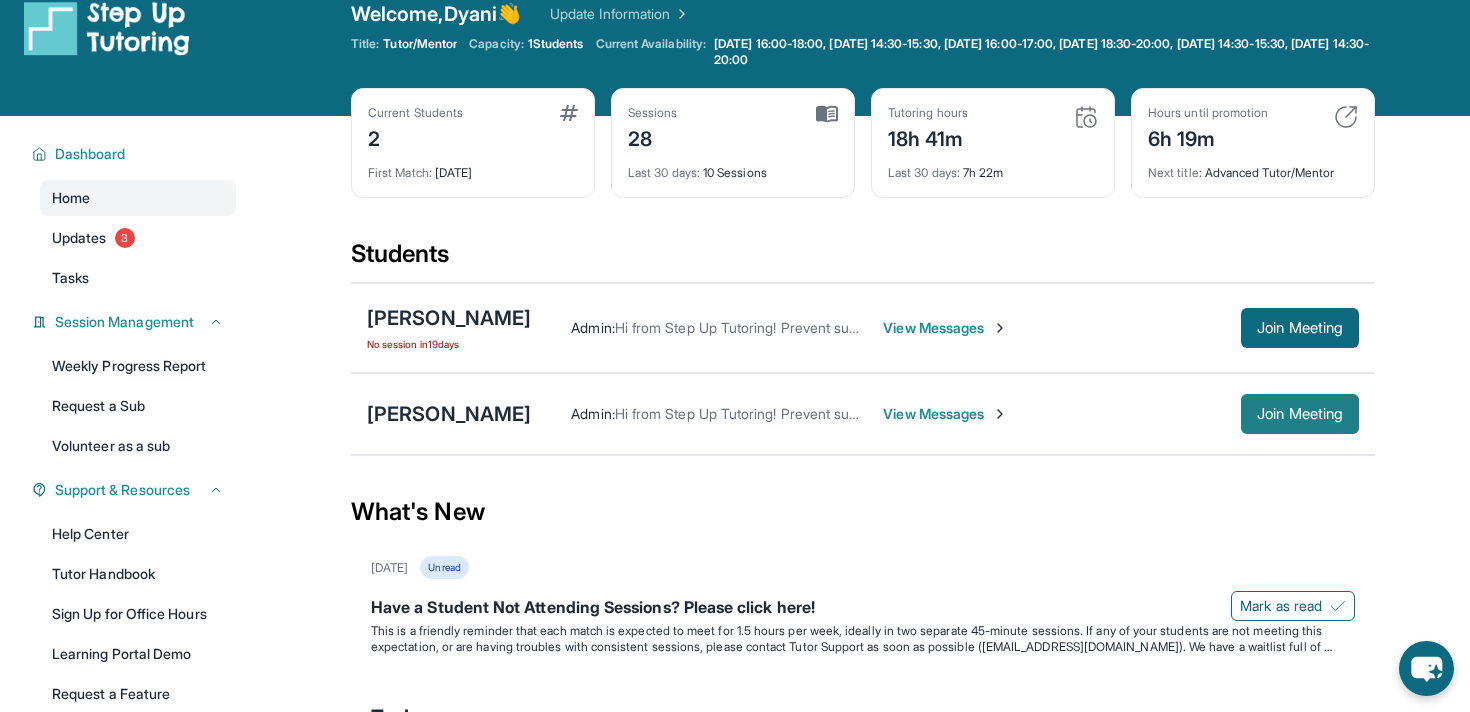 click on "Join Meeting" at bounding box center [1300, 414] 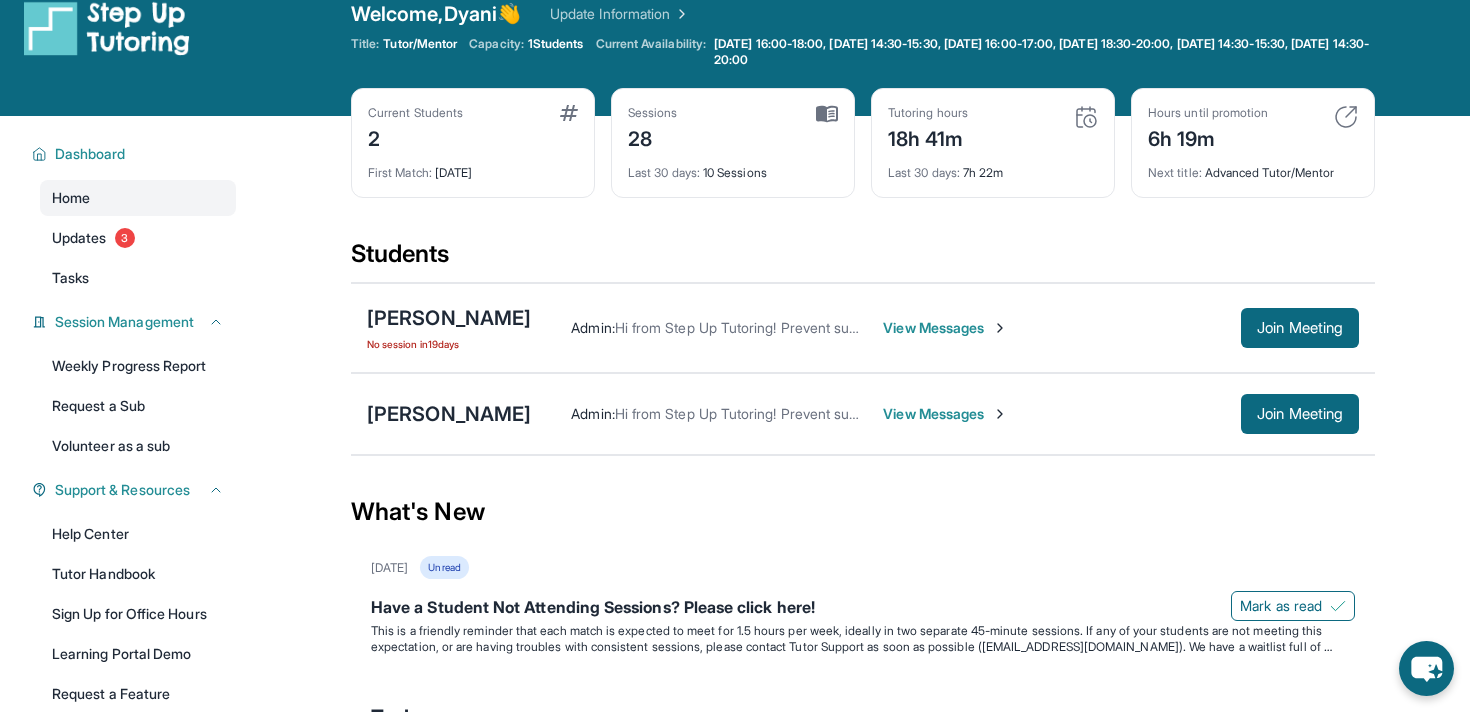 click on "View Messages" at bounding box center [945, 328] 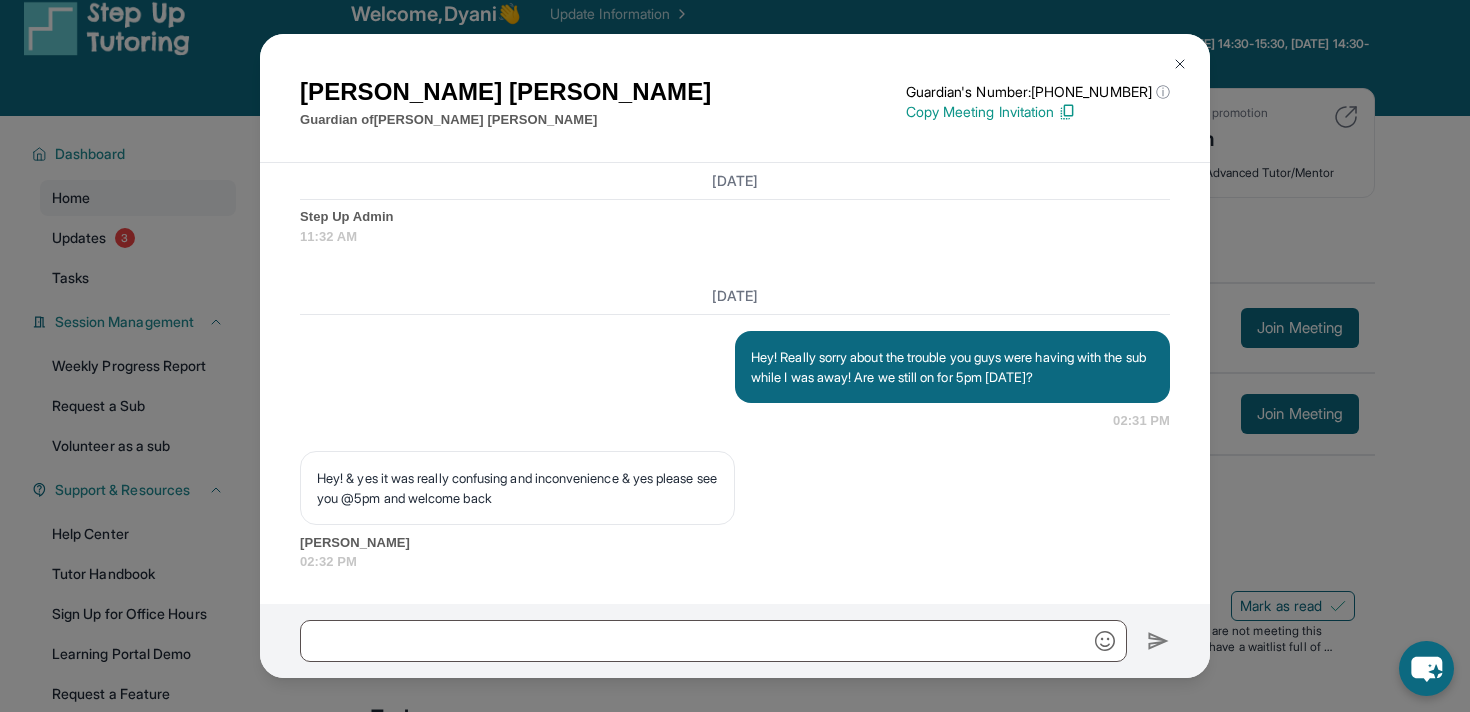 scroll, scrollTop: 22747, scrollLeft: 0, axis: vertical 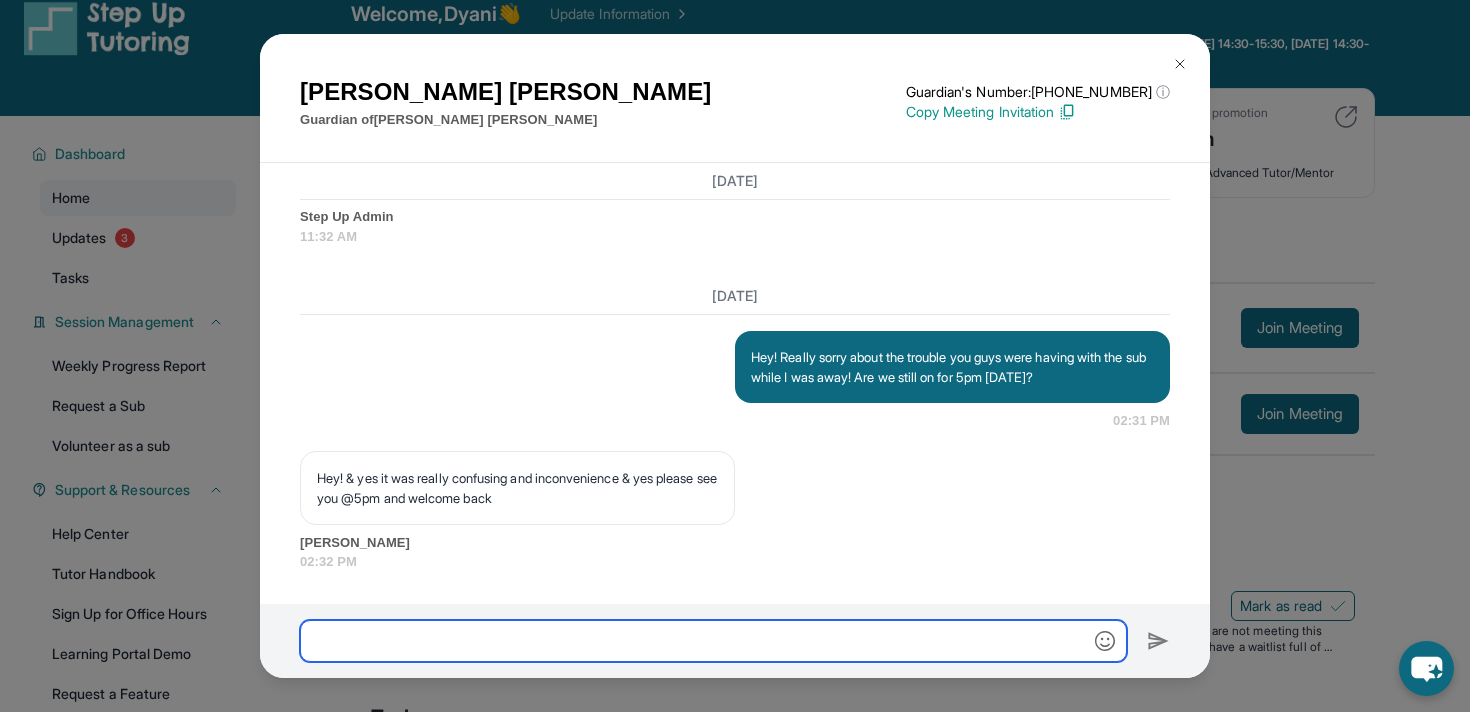 click at bounding box center (713, 641) 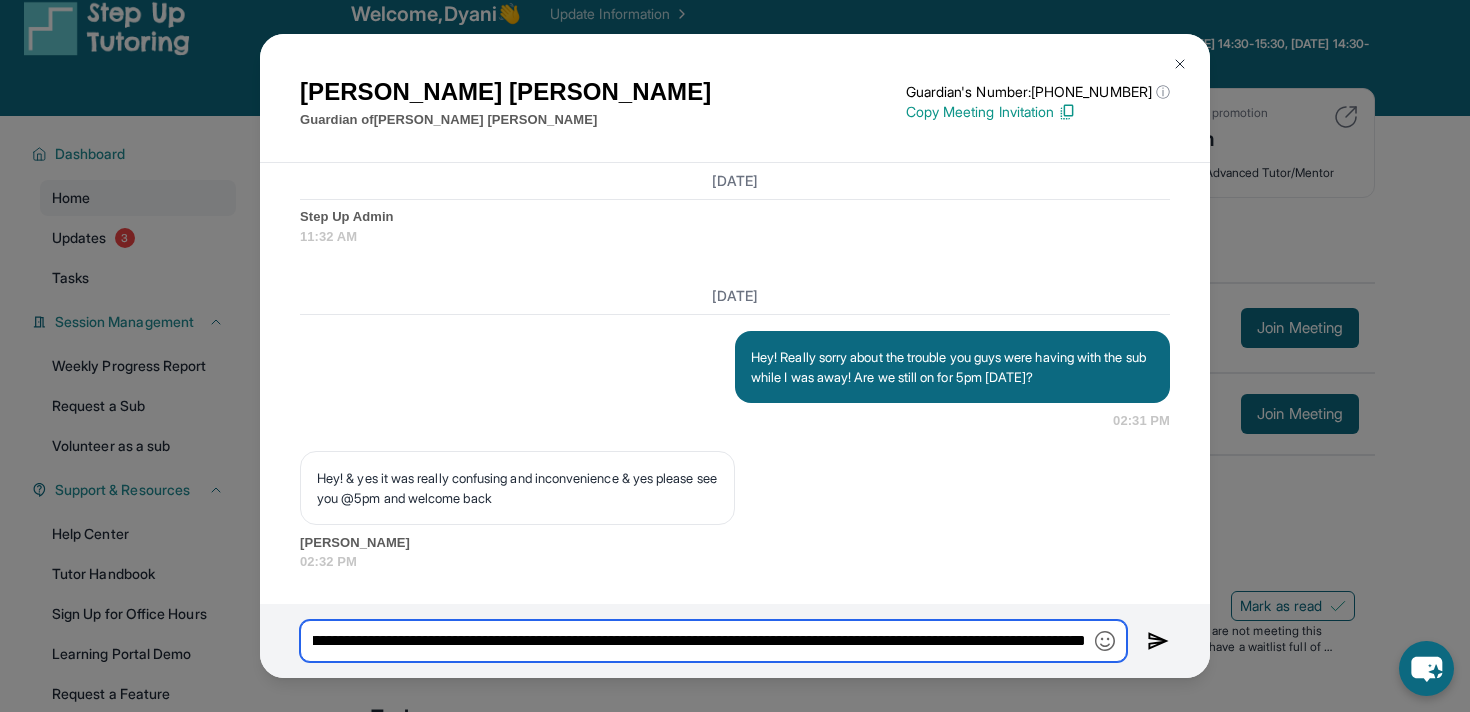 scroll, scrollTop: 0, scrollLeft: 1514, axis: horizontal 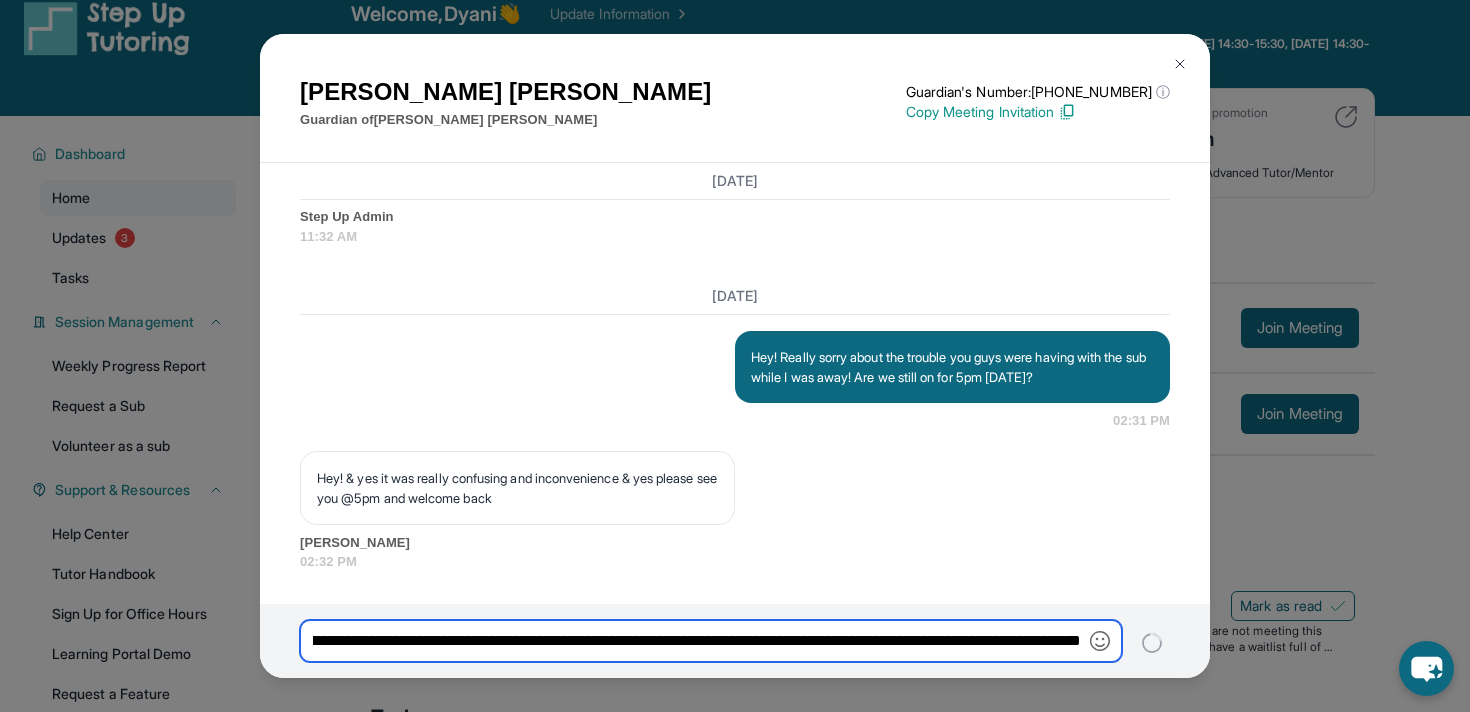 type 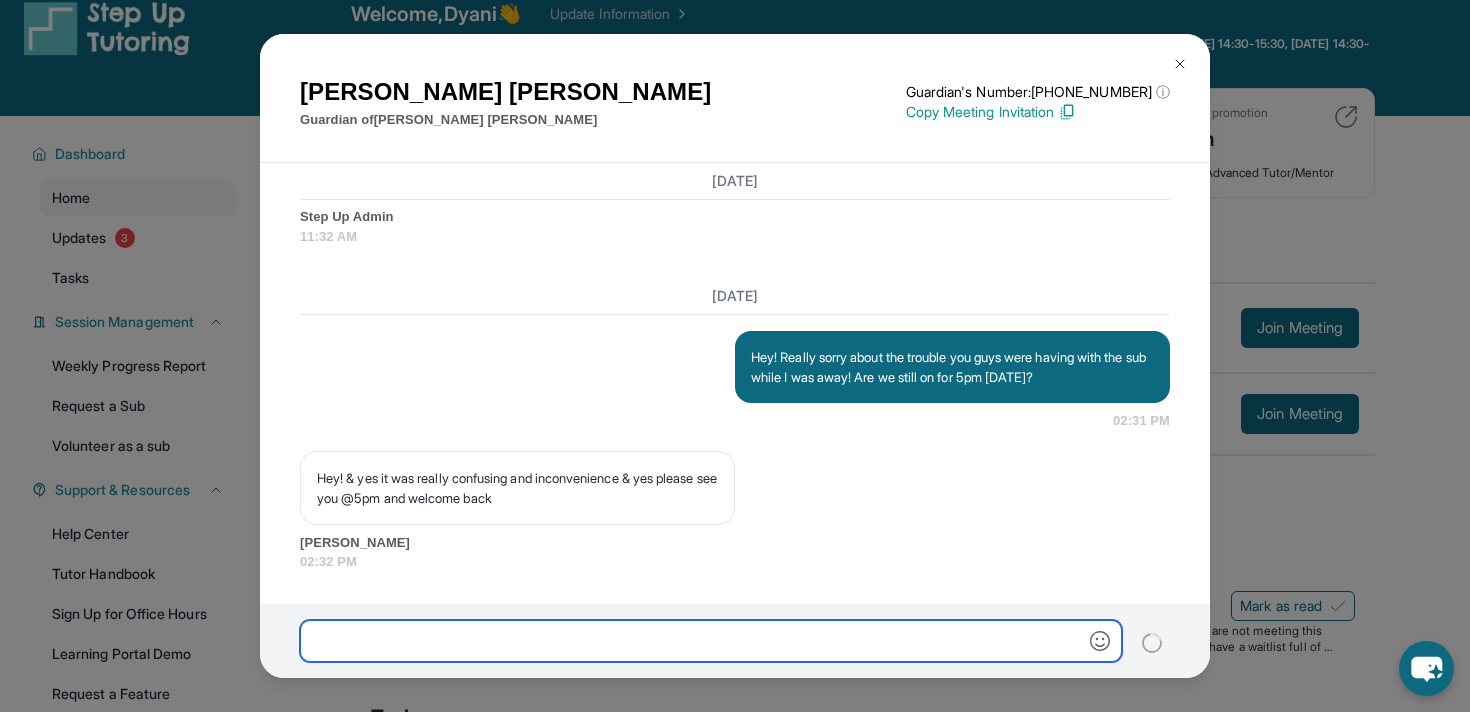 scroll, scrollTop: 0, scrollLeft: 0, axis: both 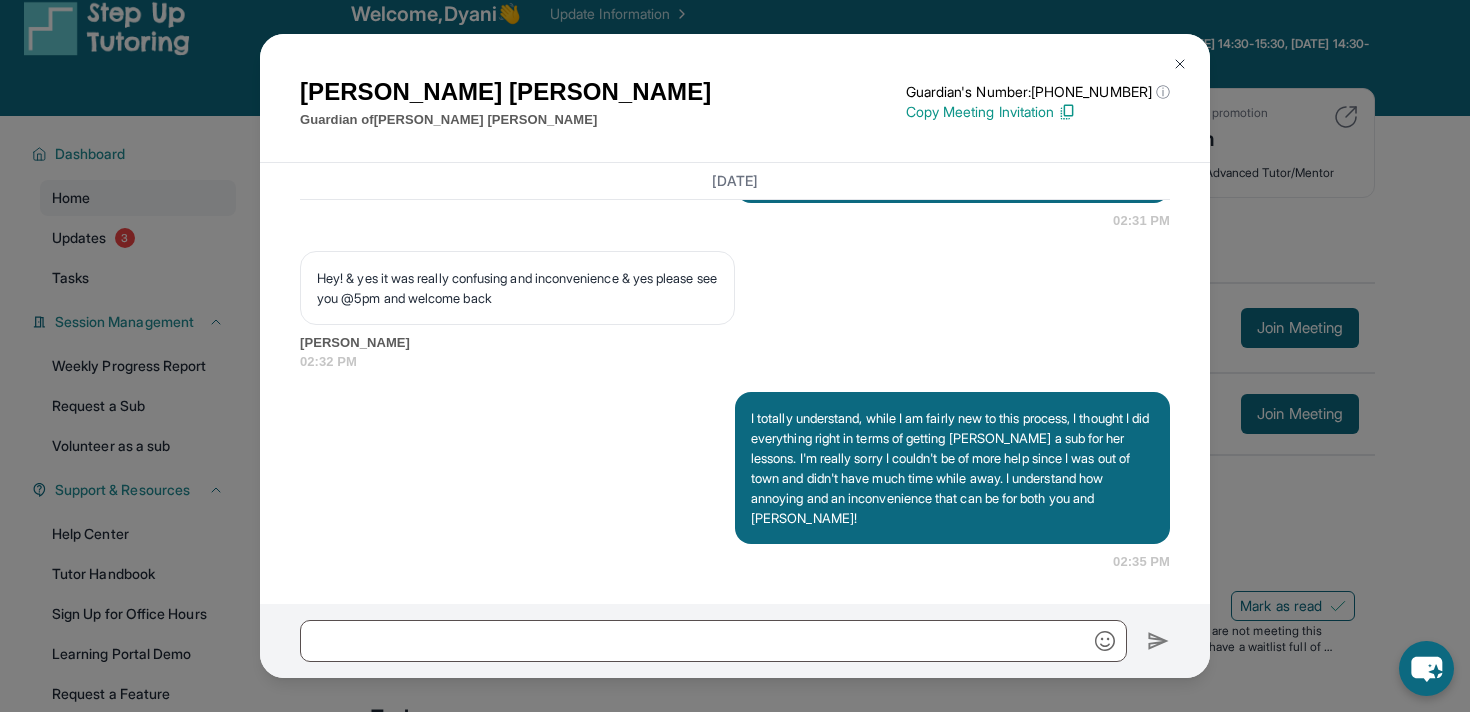 click on "[PERSON_NAME] Guardian of  [PERSON_NAME] Guardian's Number:  [PHONE_NUMBER] ⓘ This isn't the guardian's real number — it's a private forwarding number that keeps their info safe while still letting you text them. Copy Meeting Invitation [DATE] <p>**New Step Up [PERSON_NAME] Chat**: Hi [PERSON_NAME]! This is the start of your chat with [PERSON_NAME]'s new tutor, [PERSON_NAME]. Please respond to this text with a message to your tutor introducing yourself with your name and your relation to [PERSON_NAME] within 24 hours. They will reply to start scheduling your first session (we suggest [DATE] of this text) and 2x/week tutoring schedule. Save this contact with your tutor's name and Step Up, so you know where to reach them. Happy tutoring! :)</p> Step Up Admin 02:30 PM Step Up Admin 02:30 PM Step Up Admin 02:30 PM Step Up Admin 02:30 PM Step Up Admin 02:30 PM Step Up Admin 02:30 PM <p>Please confirm that the tutor will be able to attend your first assigned meeting time before joining the link!</p> Step Up Admin Yes" at bounding box center [735, 356] 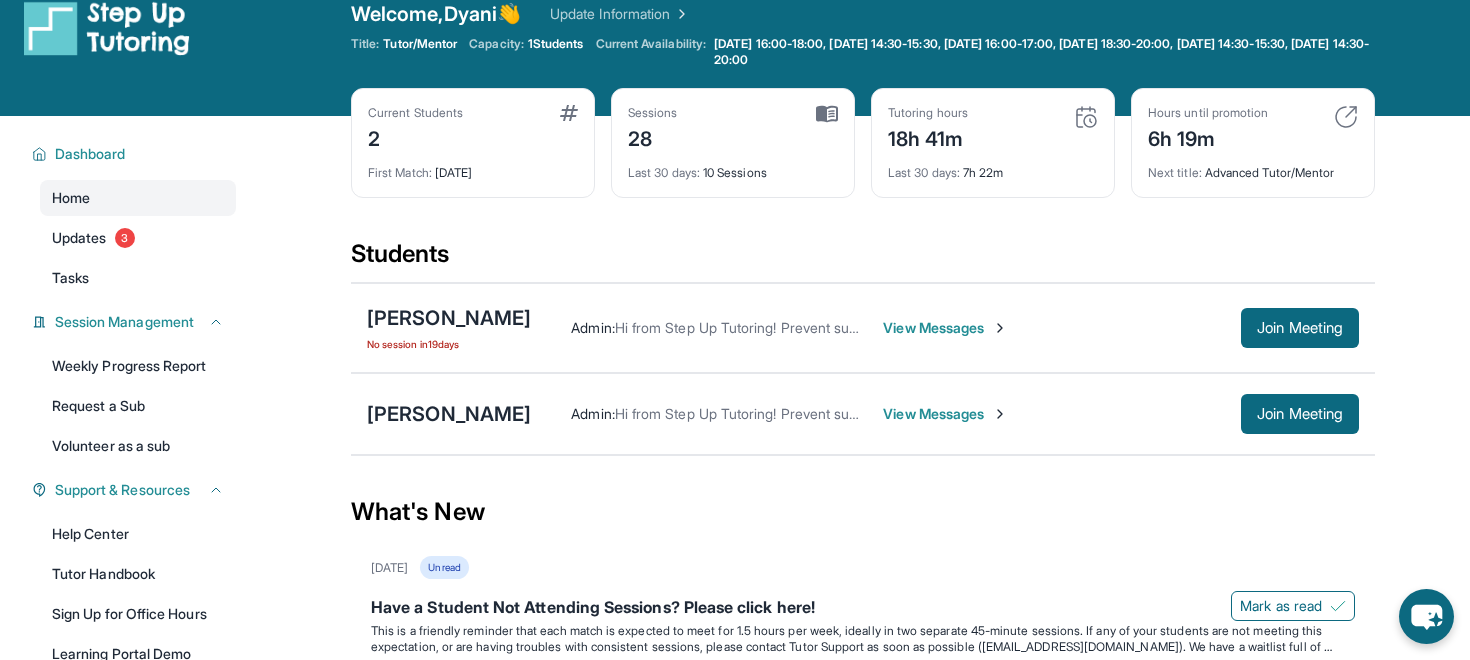 click on "View Messages" at bounding box center (945, 328) 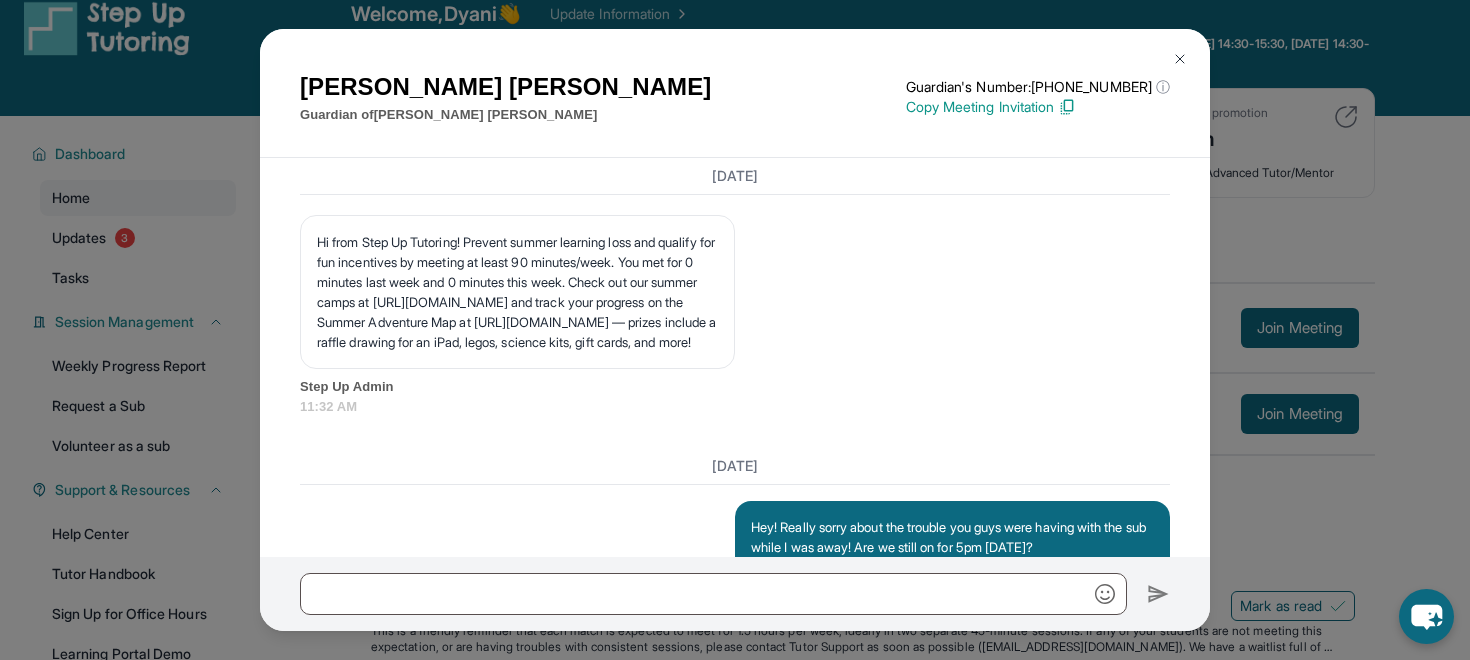 scroll, scrollTop: 22989, scrollLeft: 0, axis: vertical 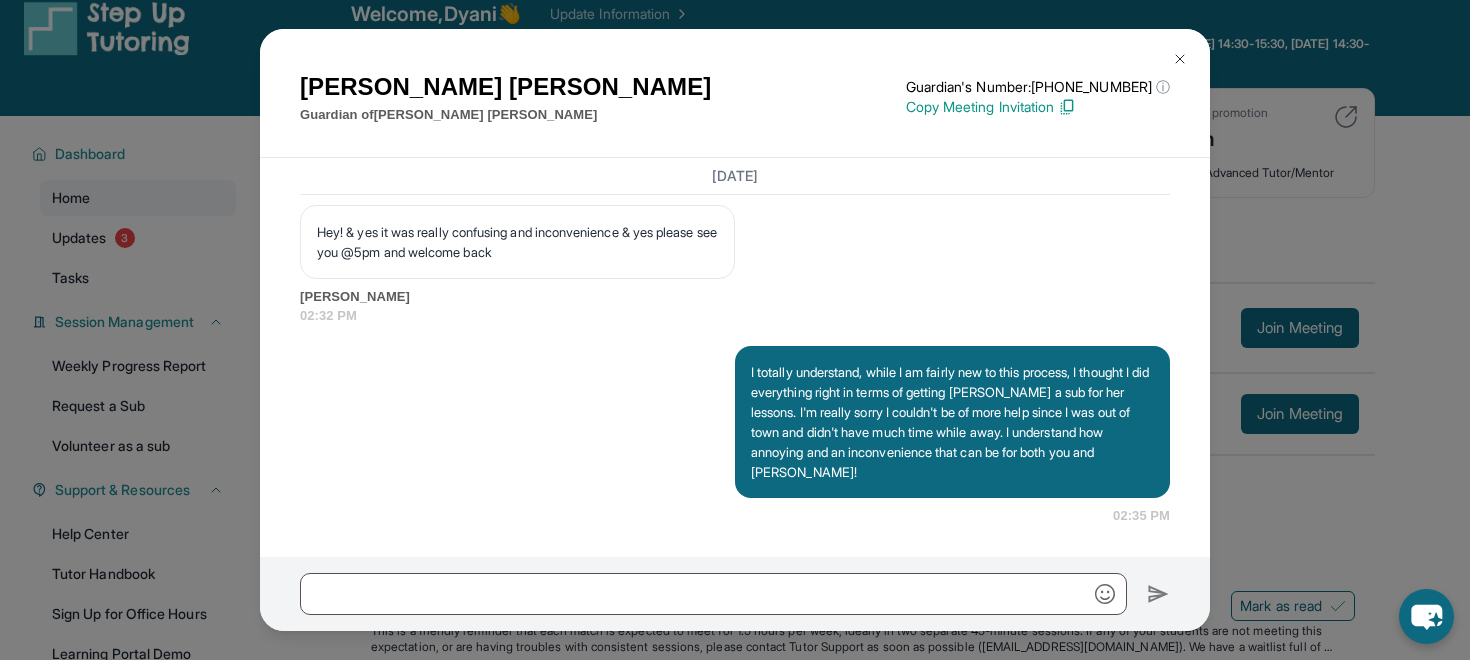 click on "[PERSON_NAME] Guardian of  [PERSON_NAME] Guardian's Number:  [PHONE_NUMBER] ⓘ This isn't the guardian's real number — it's a private forwarding number that keeps their info safe while still letting you text them. Copy Meeting Invitation [DATE] <p>**New Step Up [PERSON_NAME] Chat**: Hi [PERSON_NAME]! This is the start of your chat with [PERSON_NAME]'s new tutor, [PERSON_NAME]. Please respond to this text with a message to your tutor introducing yourself with your name and your relation to [PERSON_NAME] within 24 hours. They will reply to start scheduling your first session (we suggest [DATE] of this text) and 2x/week tutoring schedule. Save this contact with your tutor's name and Step Up, so you know where to reach them. Happy tutoring! :)</p> Step Up Admin 02:30 PM Step Up Admin 02:30 PM Step Up Admin 02:30 PM Step Up Admin 02:30 PM Step Up Admin 02:30 PM Step Up Admin 02:30 PM <p>Please confirm that the tutor will be able to attend your first assigned meeting time before joining the link!</p> Step Up Admin Yes" at bounding box center (735, 330) 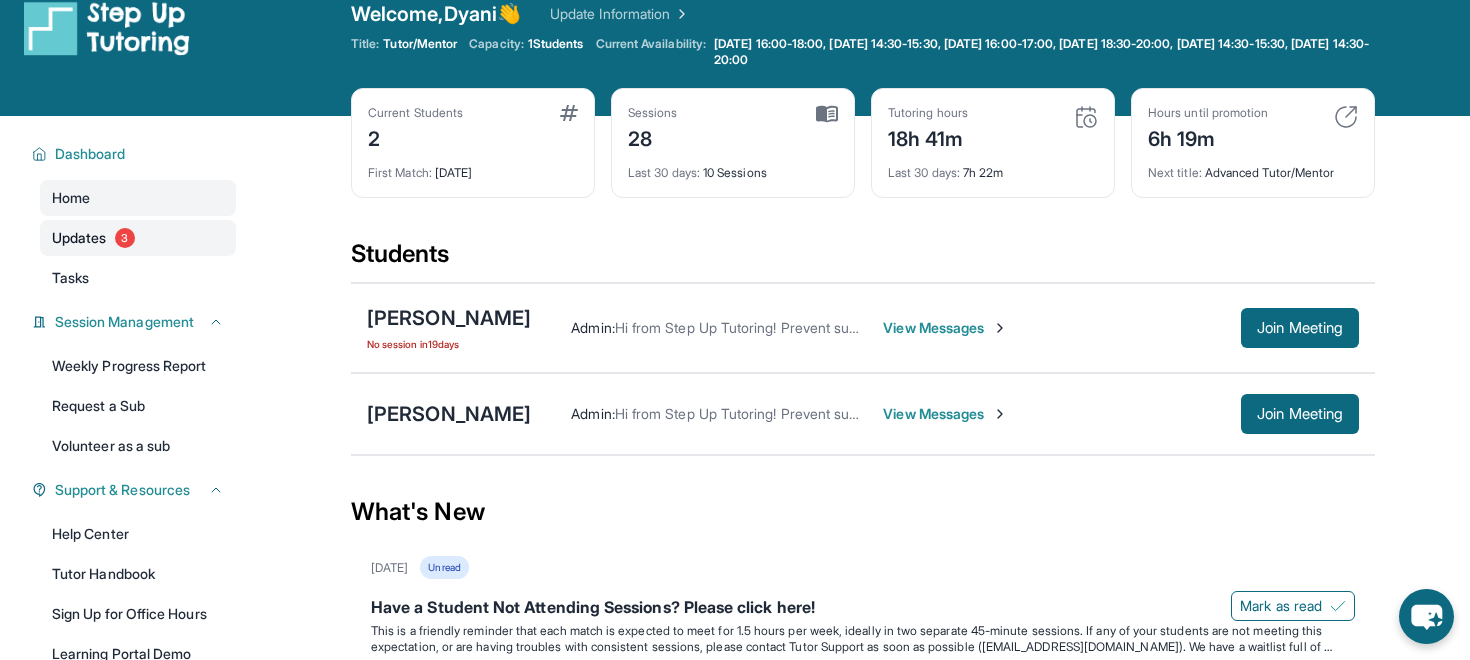 click on "Updates 3" at bounding box center [138, 238] 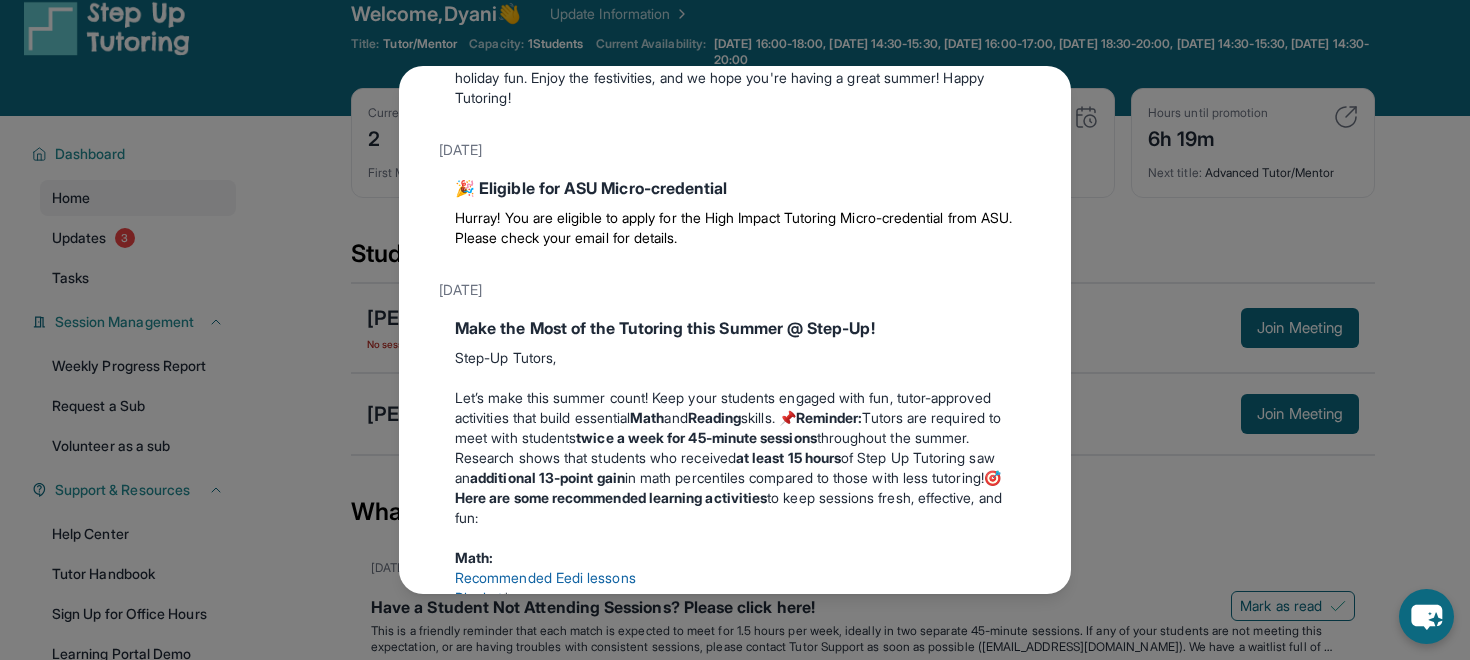 scroll, scrollTop: 0, scrollLeft: 0, axis: both 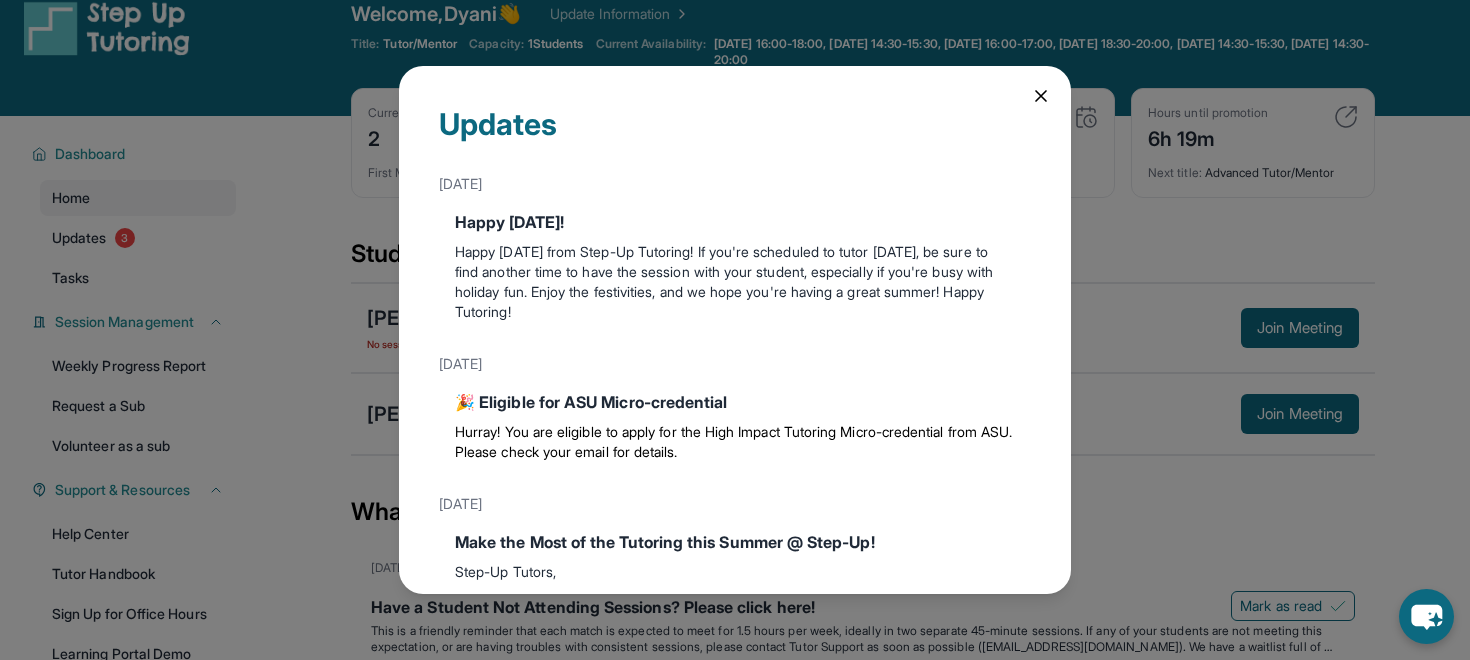click on "Updates [DATE] Happy [DATE]! Happy [DATE] from Step-Up Tutoring! If you're scheduled to tutor [DATE], be sure to find another time to have the session with your student, especially if you're busy with holiday fun. Enjoy the festivities, and we hope you're having a great summer! Happy Tutoring! [DATE] 🎉 Eligible for ASU Micro-credential Hurray! You are eligible to apply for the High Impact Tutoring Micro-credential from ASU. Please check your email for details. [DATE] Make the Most of the Tutoring this Summer @ Step-Up! Step-Up Tutors, Let’s make this summer count! Keep your students engaged with fun, tutor-approved activities that build essential  Math  and  Reading  skills. 📌 Reminder:  Tutors are required to meet with students  twice a week for 45-minute sessions  throughout the summer.  Research shows that students who received  at least 15 hours  of Step Up Tutoring saw an  additional 13-point gain  in math percentiles compared to those with less tutoring!🎯  *" at bounding box center [735, 330] 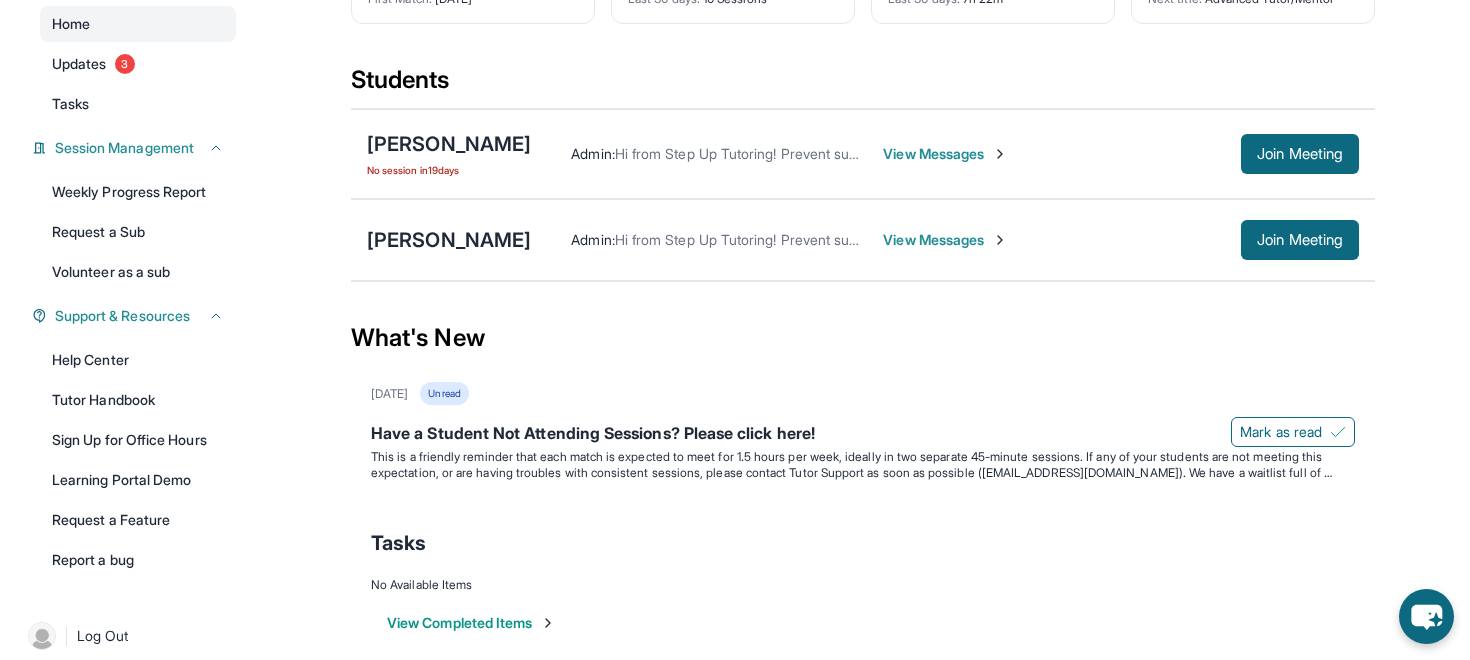 scroll, scrollTop: 223, scrollLeft: 0, axis: vertical 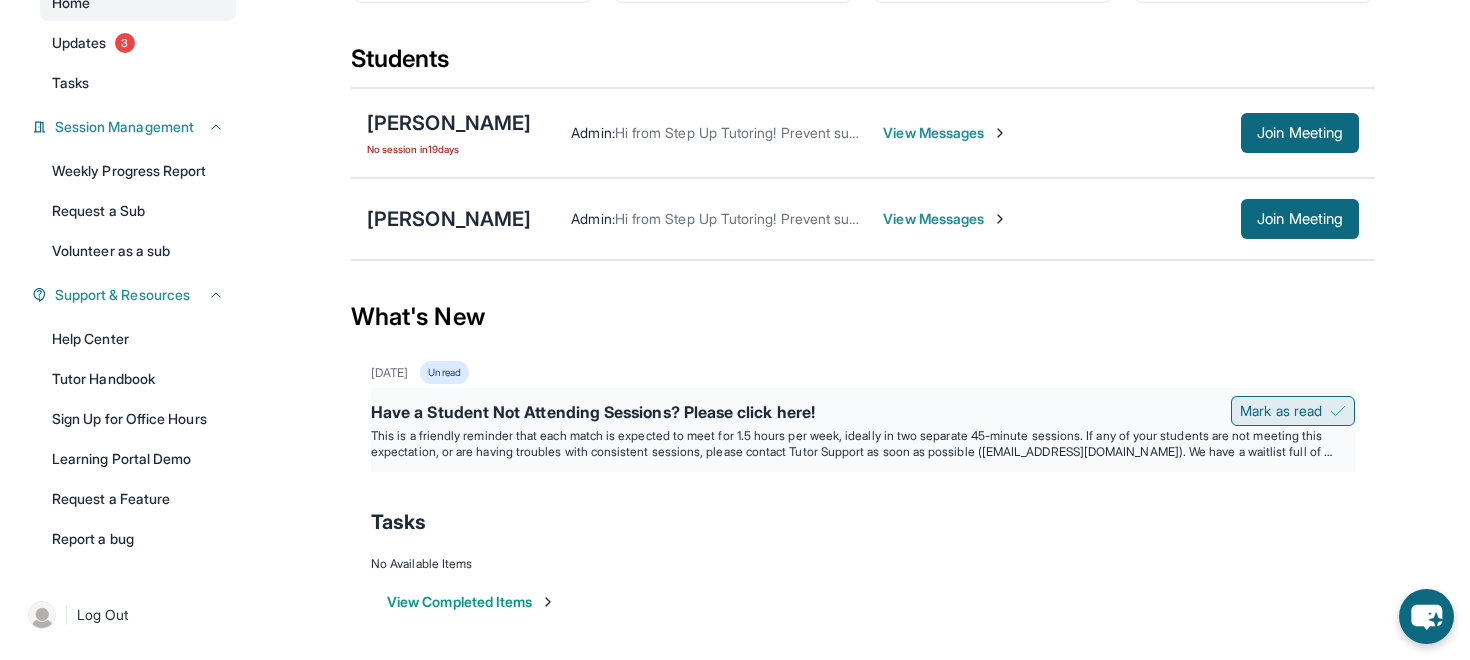 click at bounding box center [1338, 411] 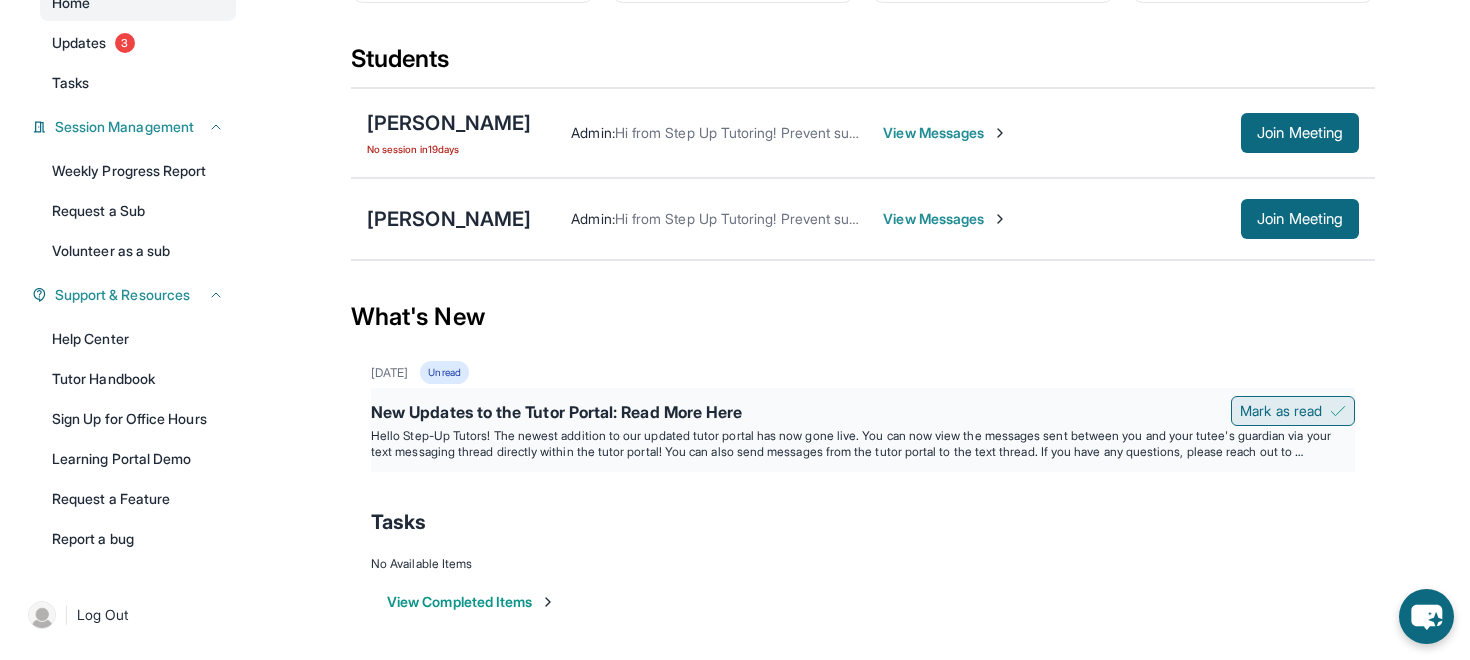 click on "Mark as read" at bounding box center (1281, 411) 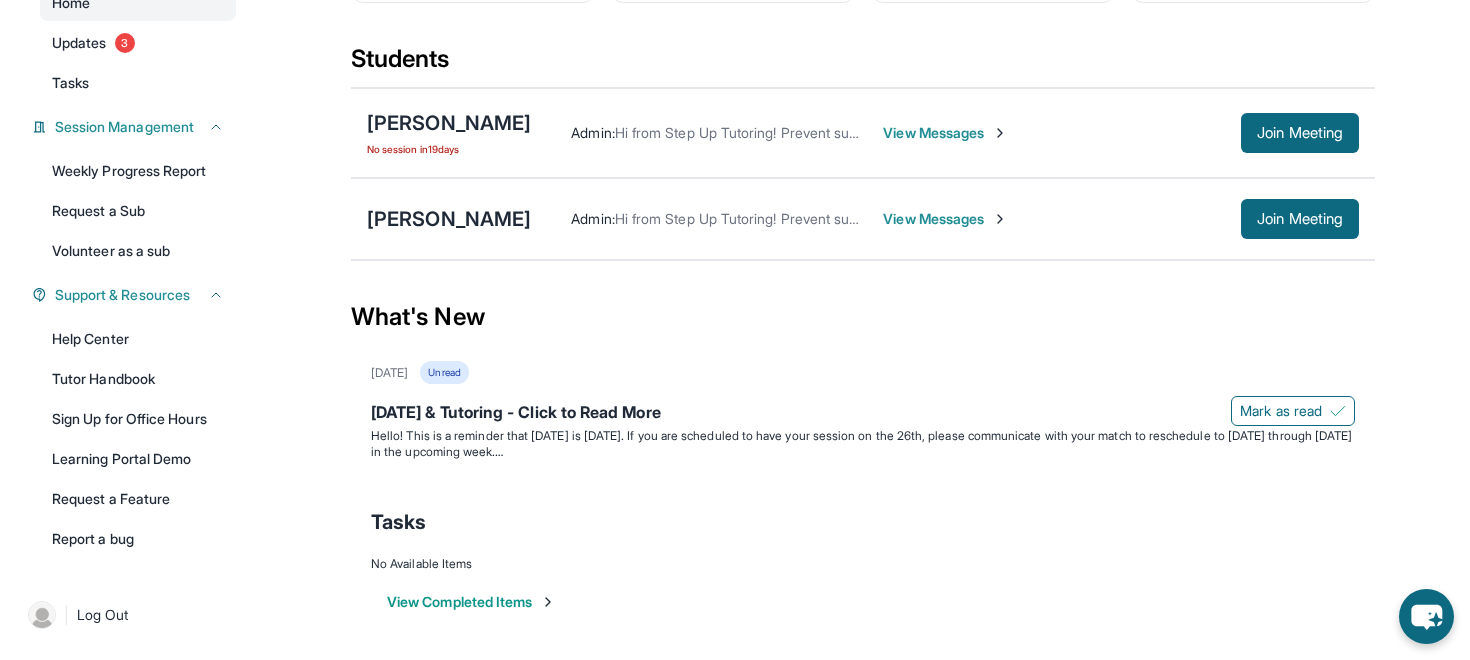 click on "Mark as read" at bounding box center [1281, 411] 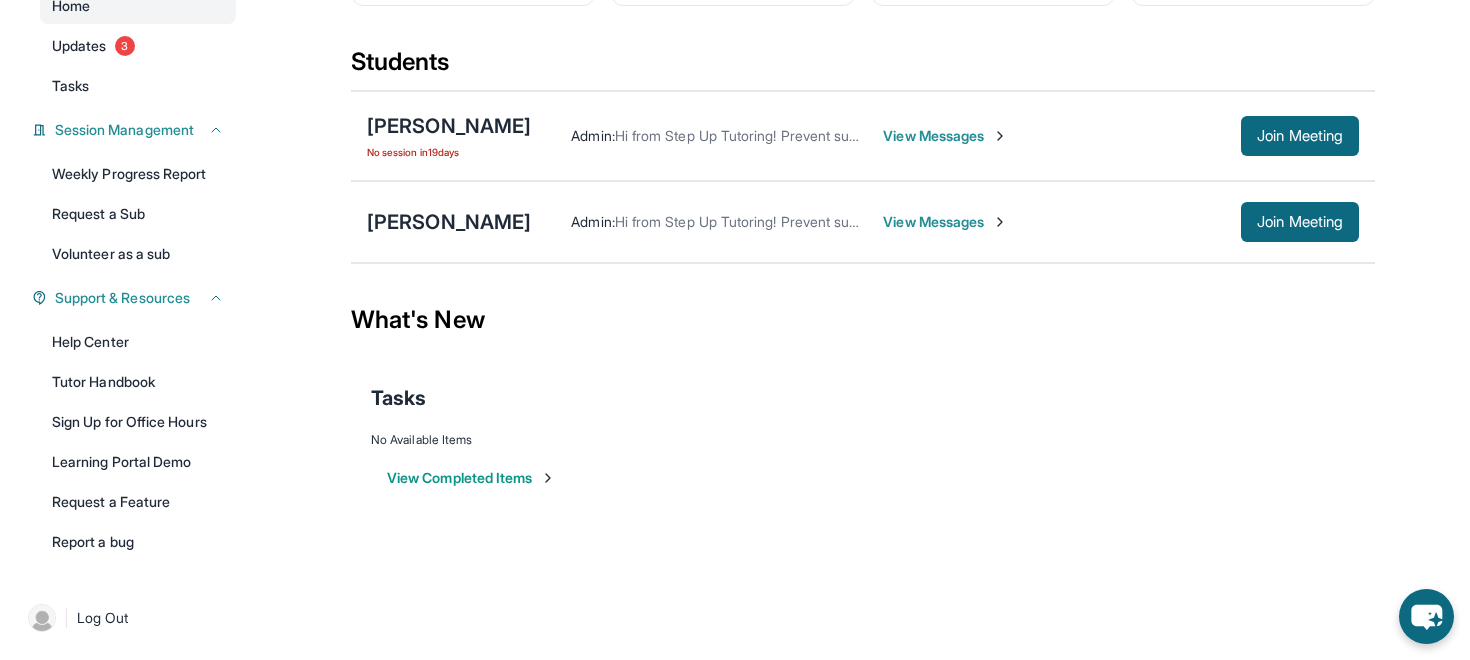 scroll, scrollTop: 220, scrollLeft: 0, axis: vertical 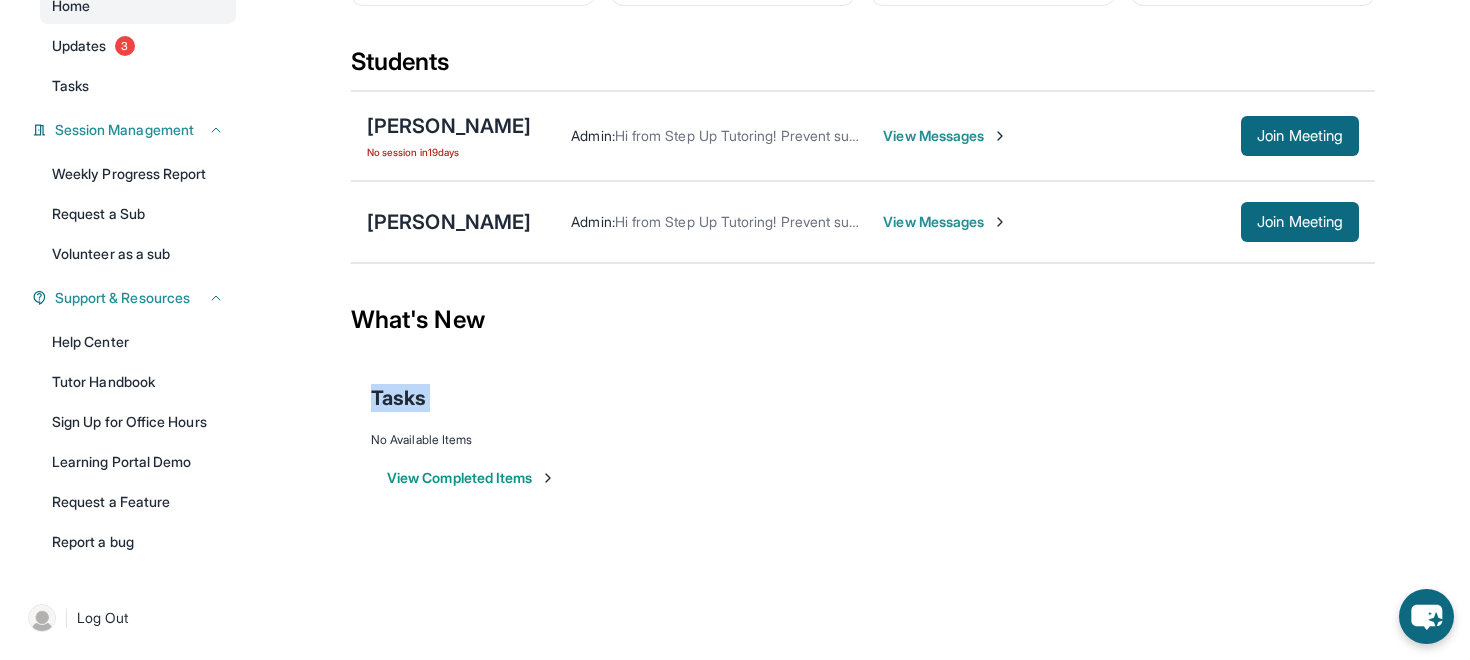click on "Tasks" at bounding box center (863, 398) 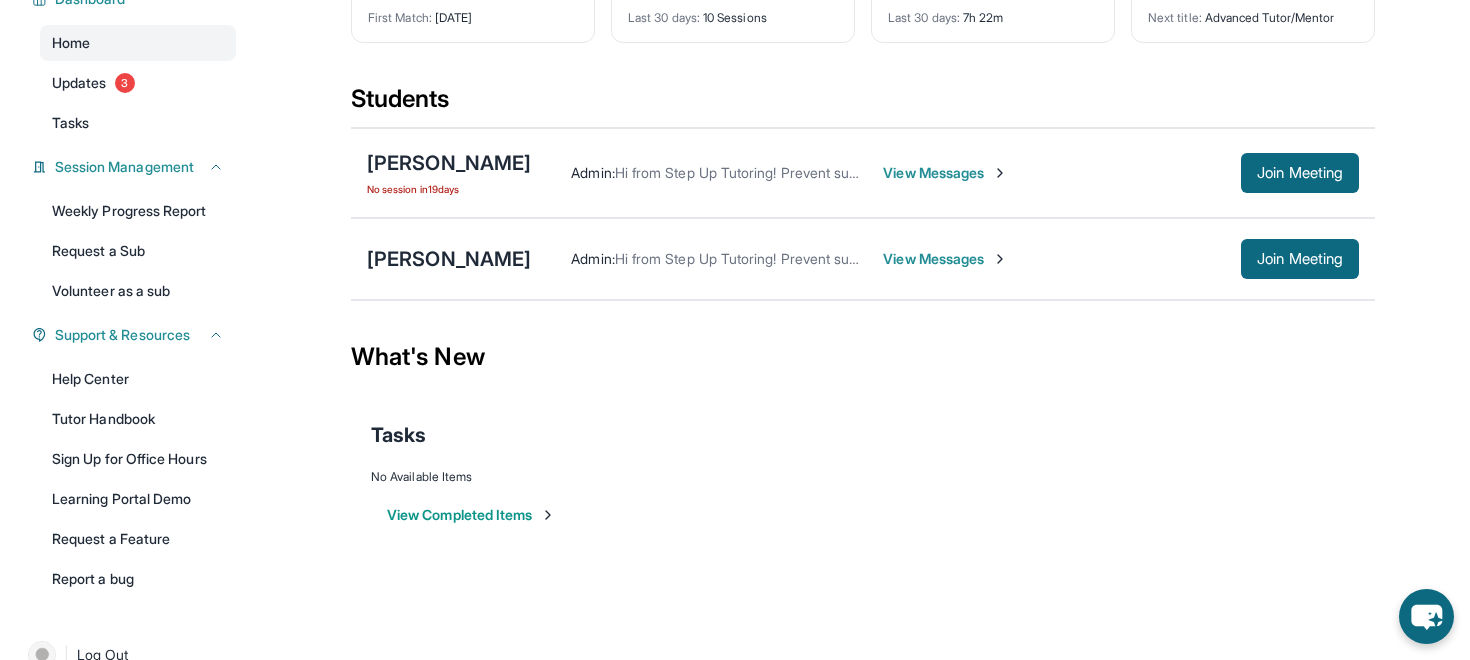 scroll, scrollTop: 165, scrollLeft: 0, axis: vertical 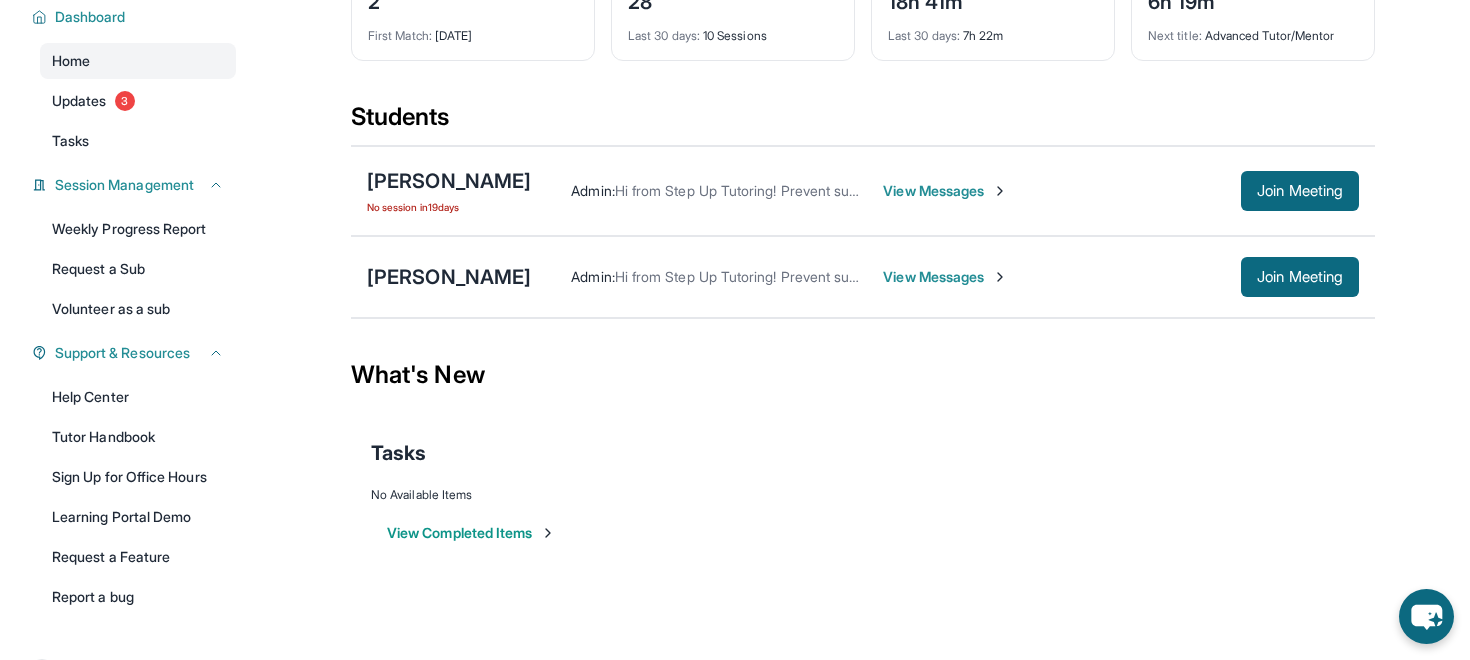 click on "View Completed Items" at bounding box center [471, 533] 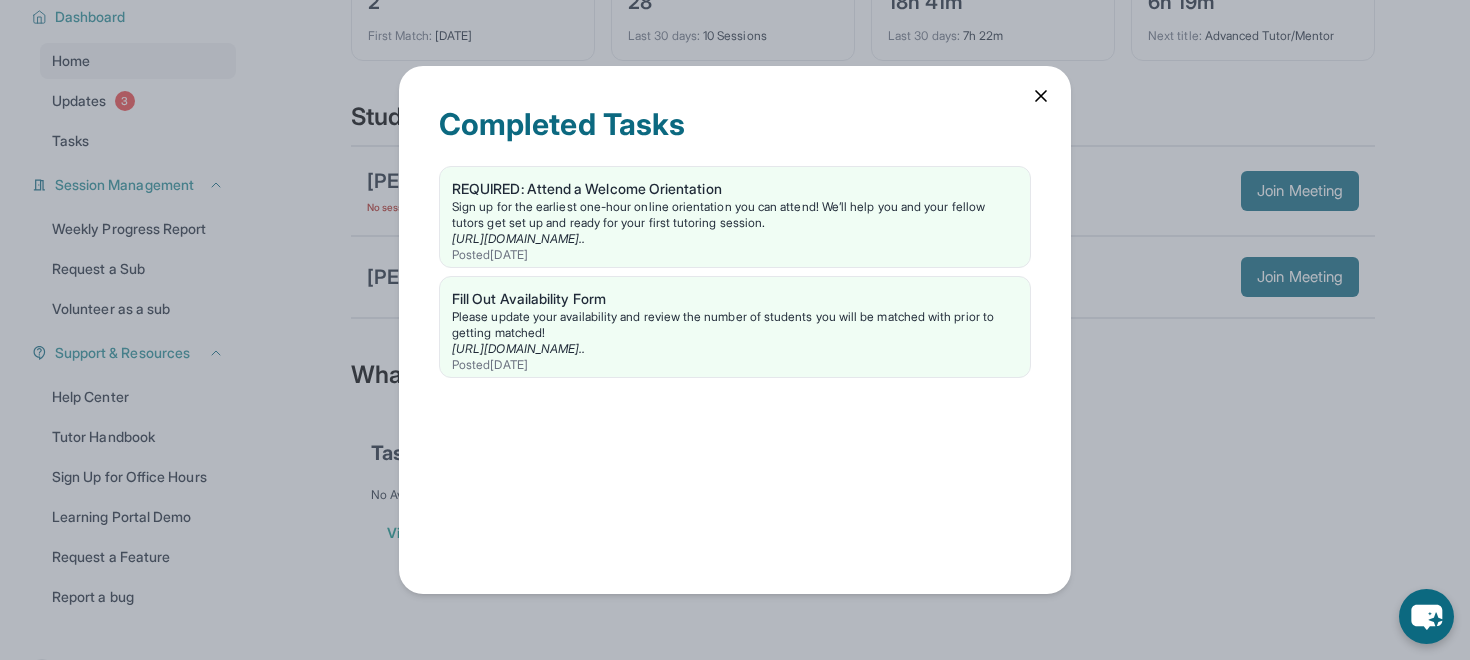 click 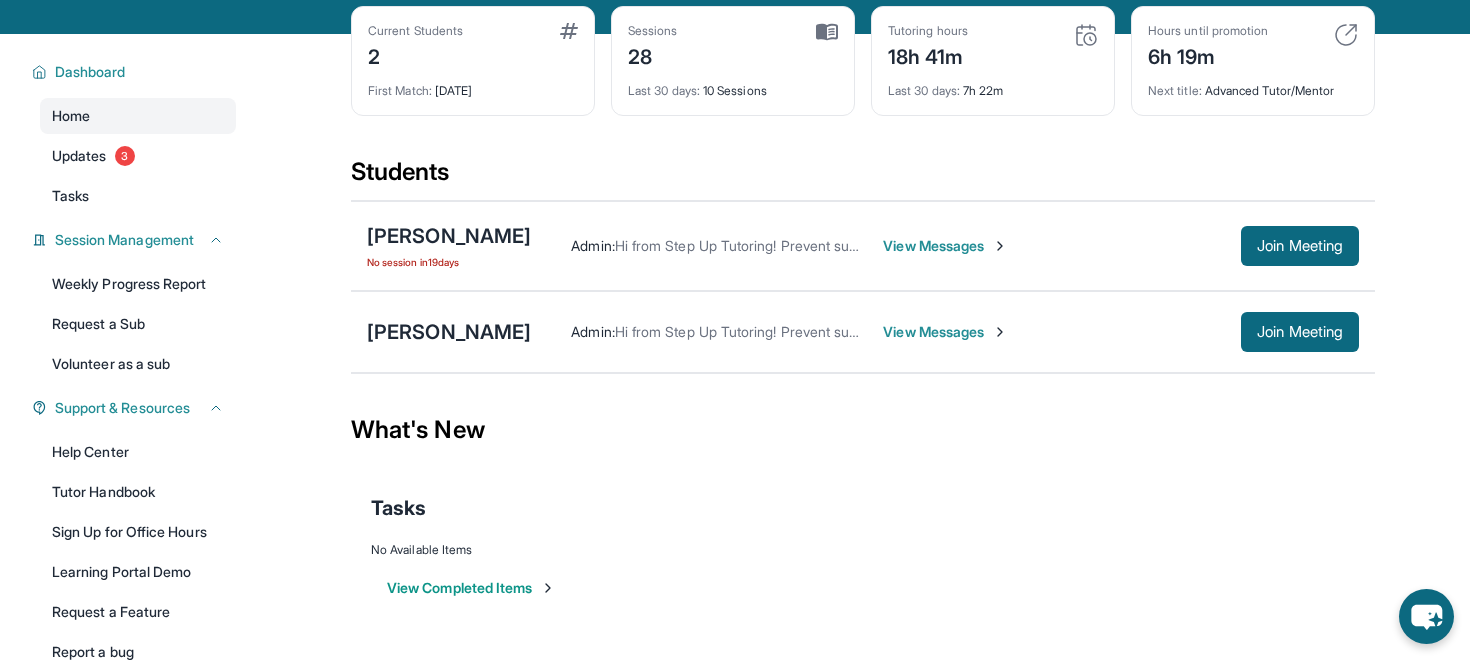 scroll, scrollTop: 0, scrollLeft: 0, axis: both 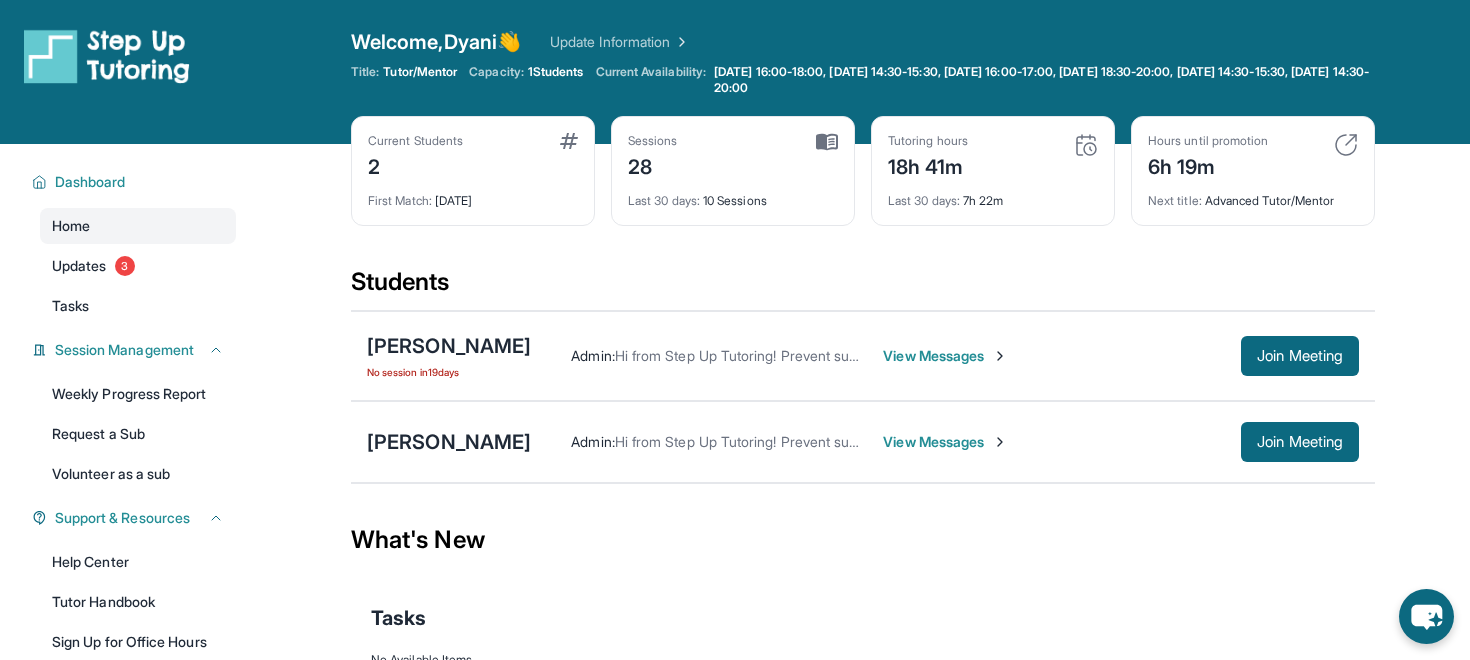 click on "View Messages" at bounding box center (945, 442) 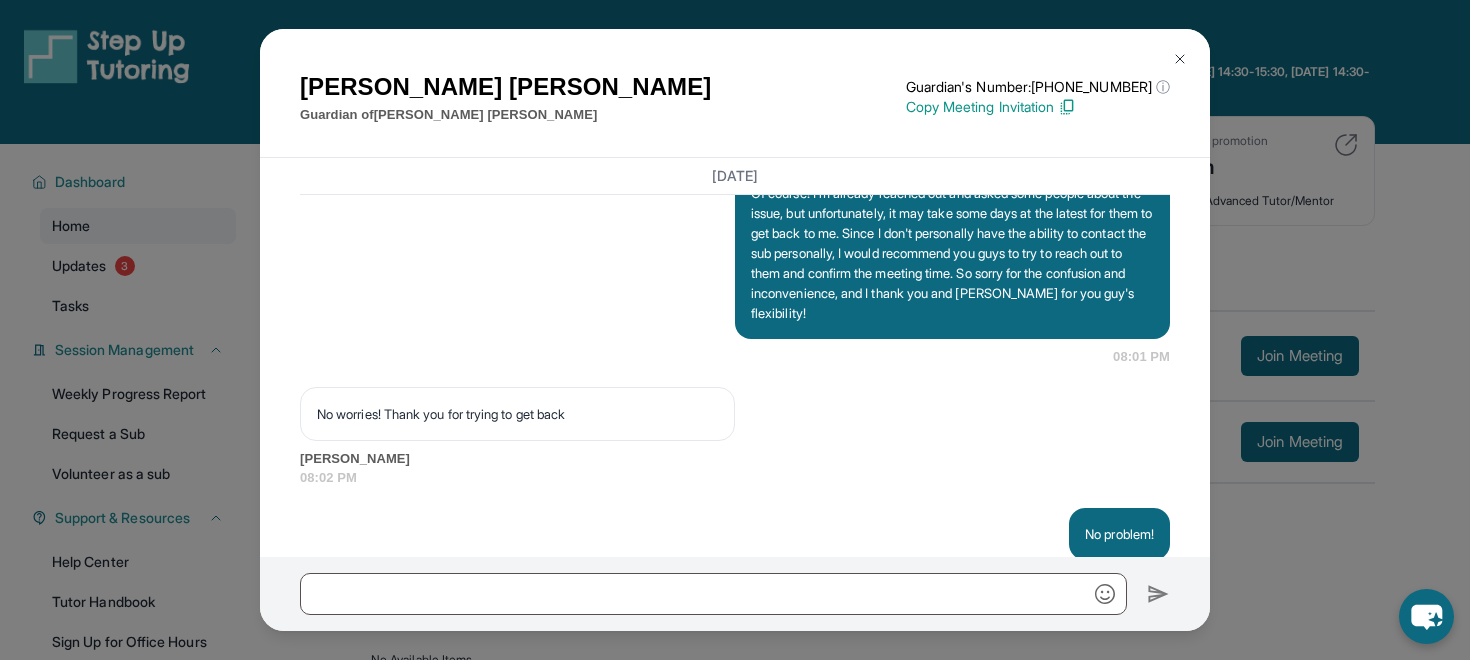 scroll, scrollTop: 25887, scrollLeft: 0, axis: vertical 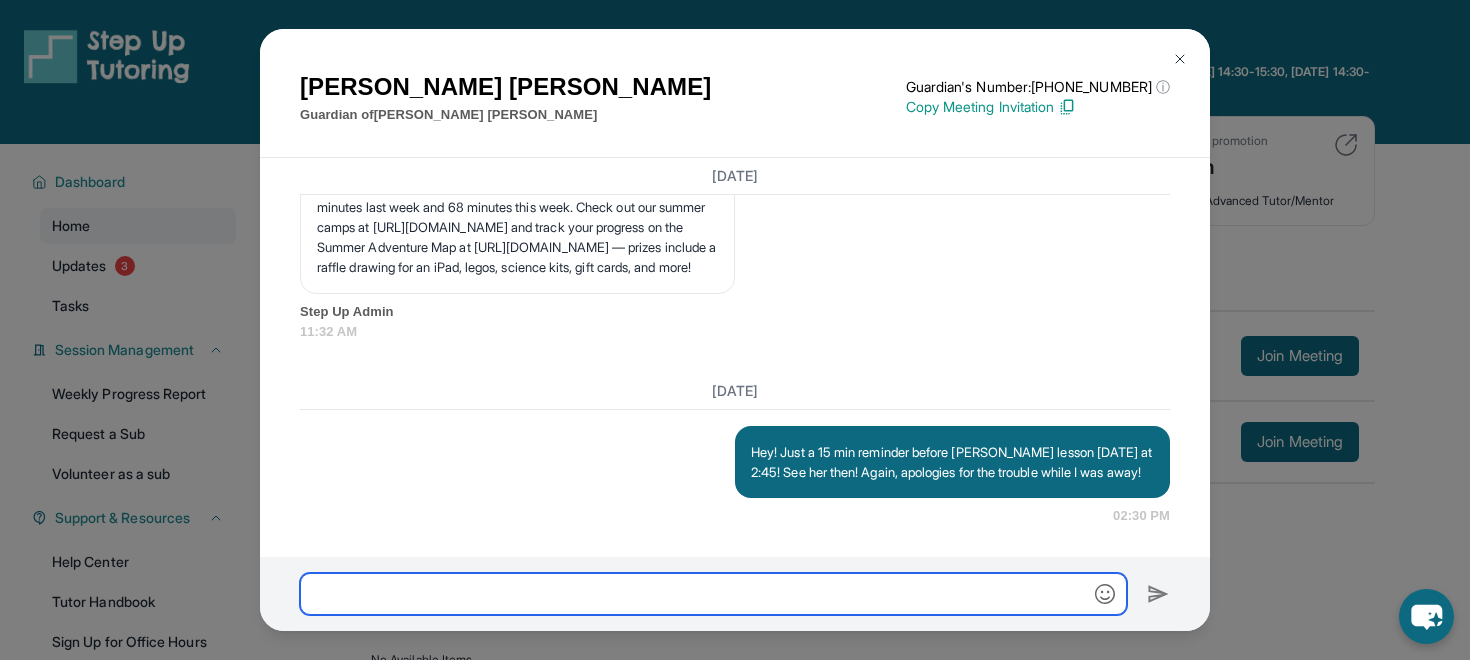 click at bounding box center [713, 594] 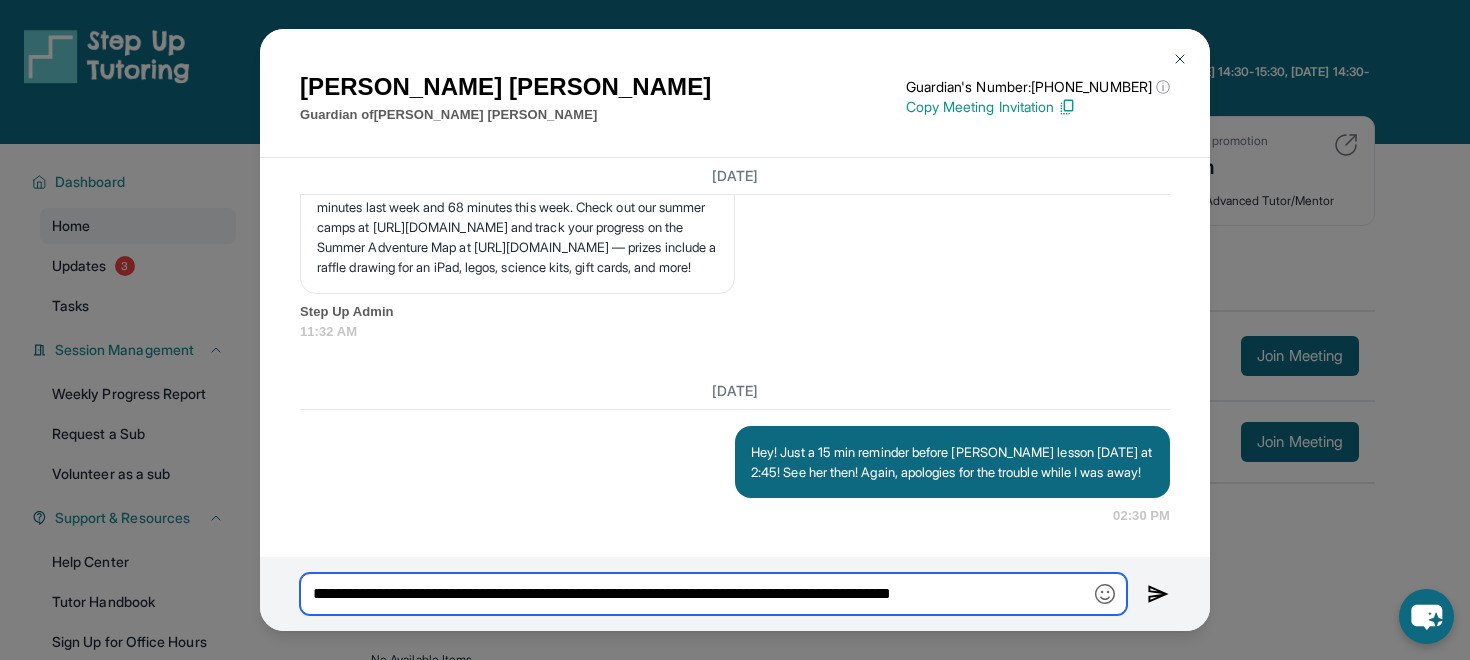 click on "**********" at bounding box center (713, 594) 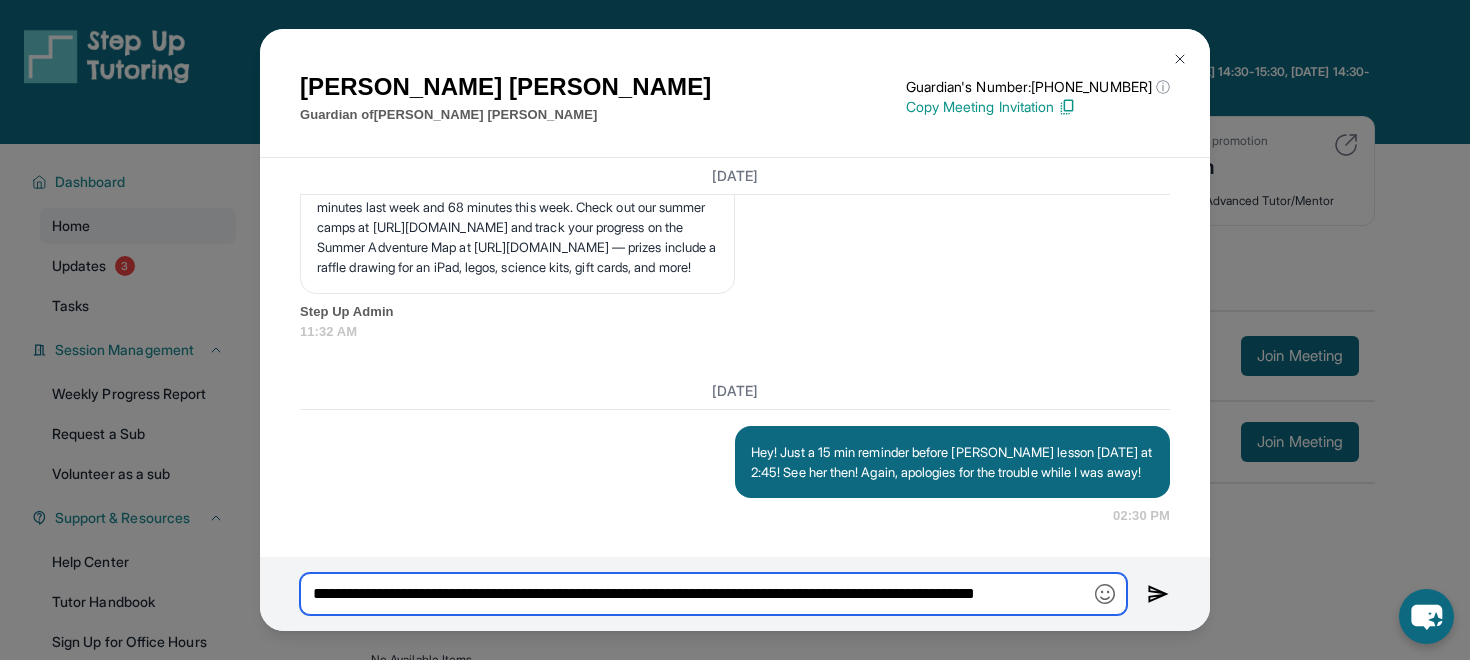 type on "**********" 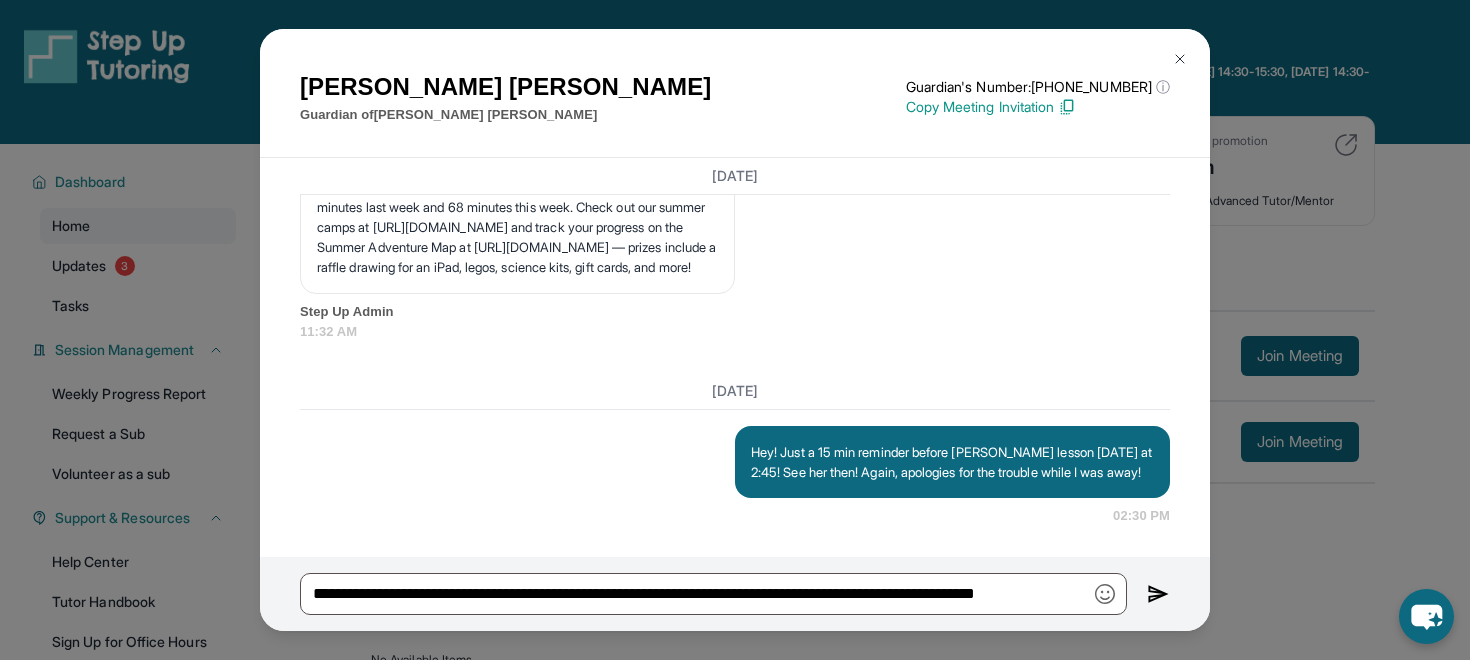 click at bounding box center (1158, 594) 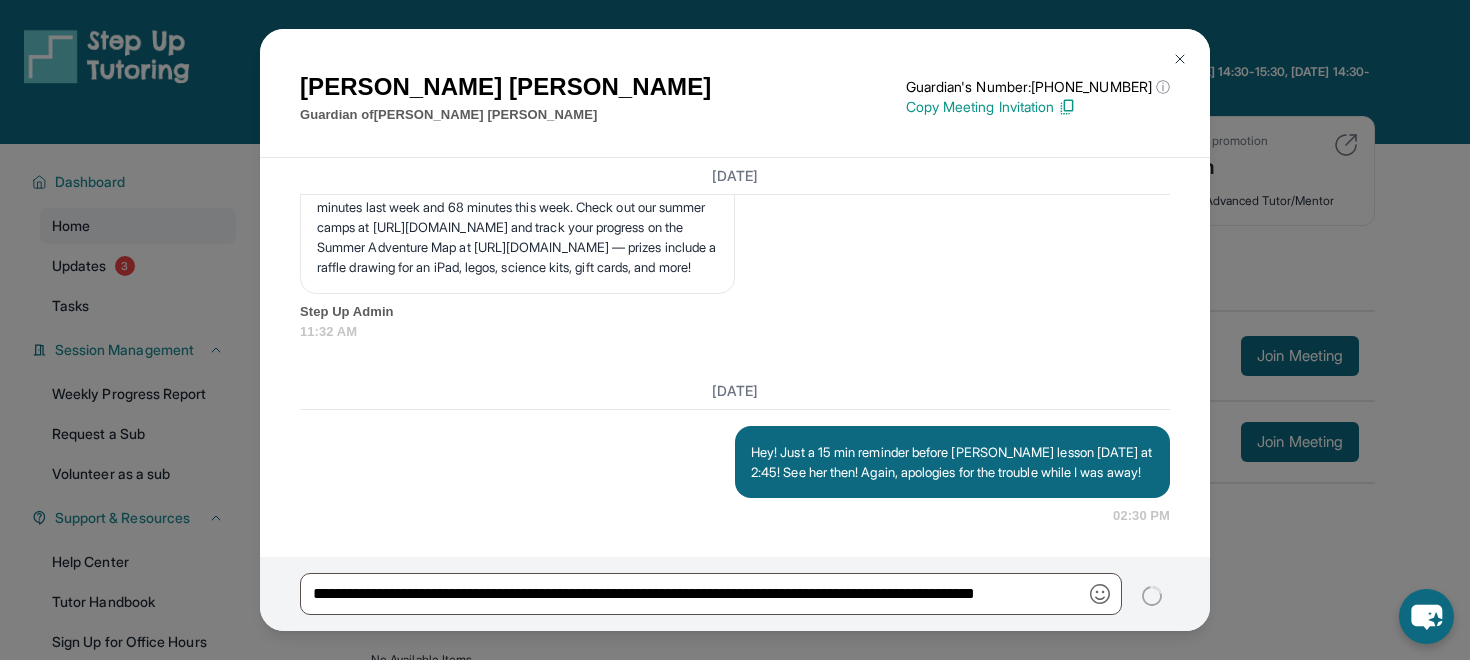 type 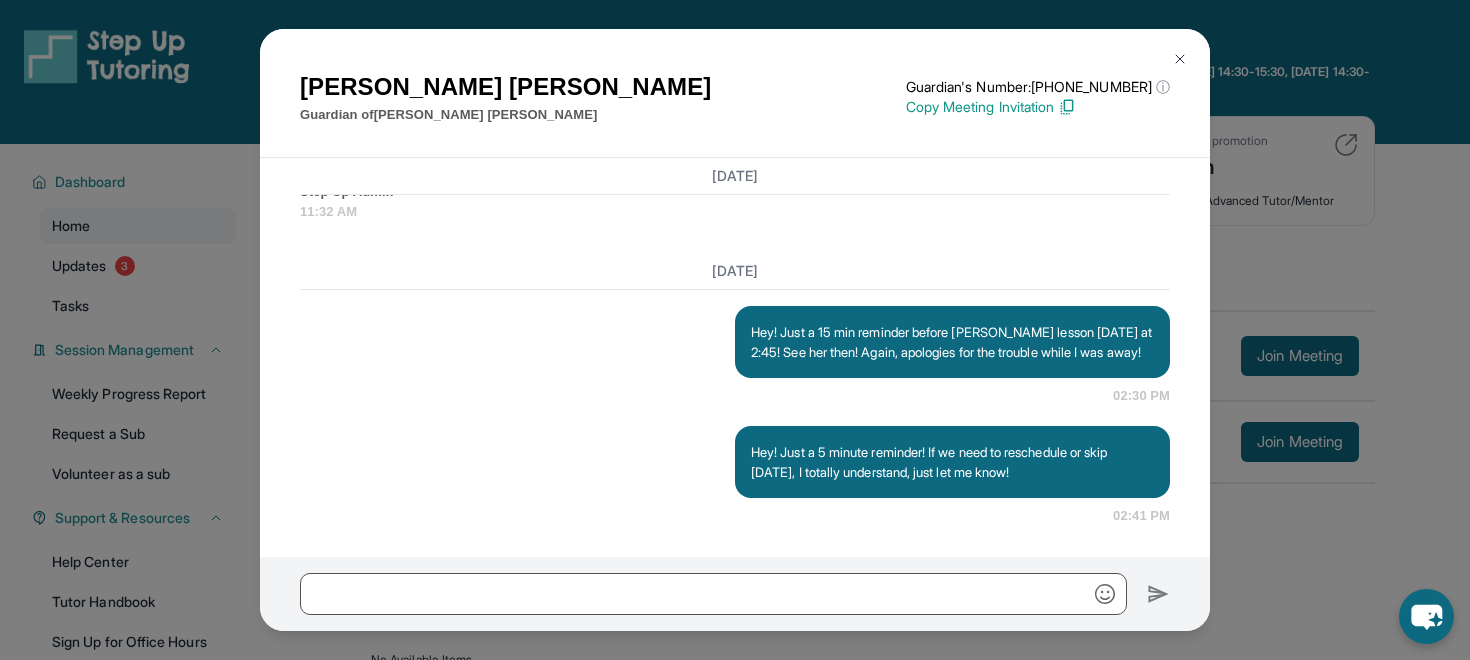 scroll, scrollTop: 26007, scrollLeft: 0, axis: vertical 